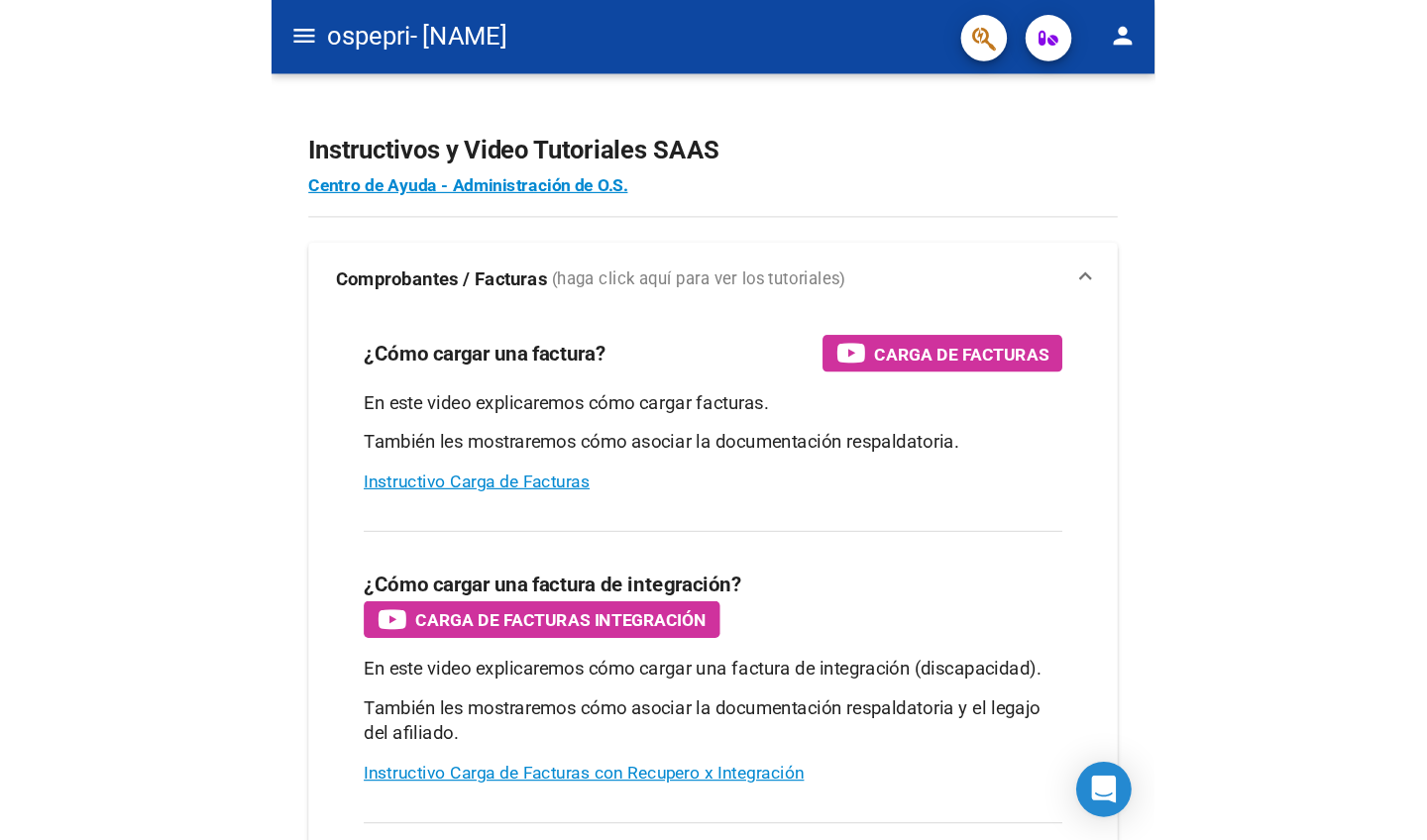 scroll, scrollTop: 0, scrollLeft: 0, axis: both 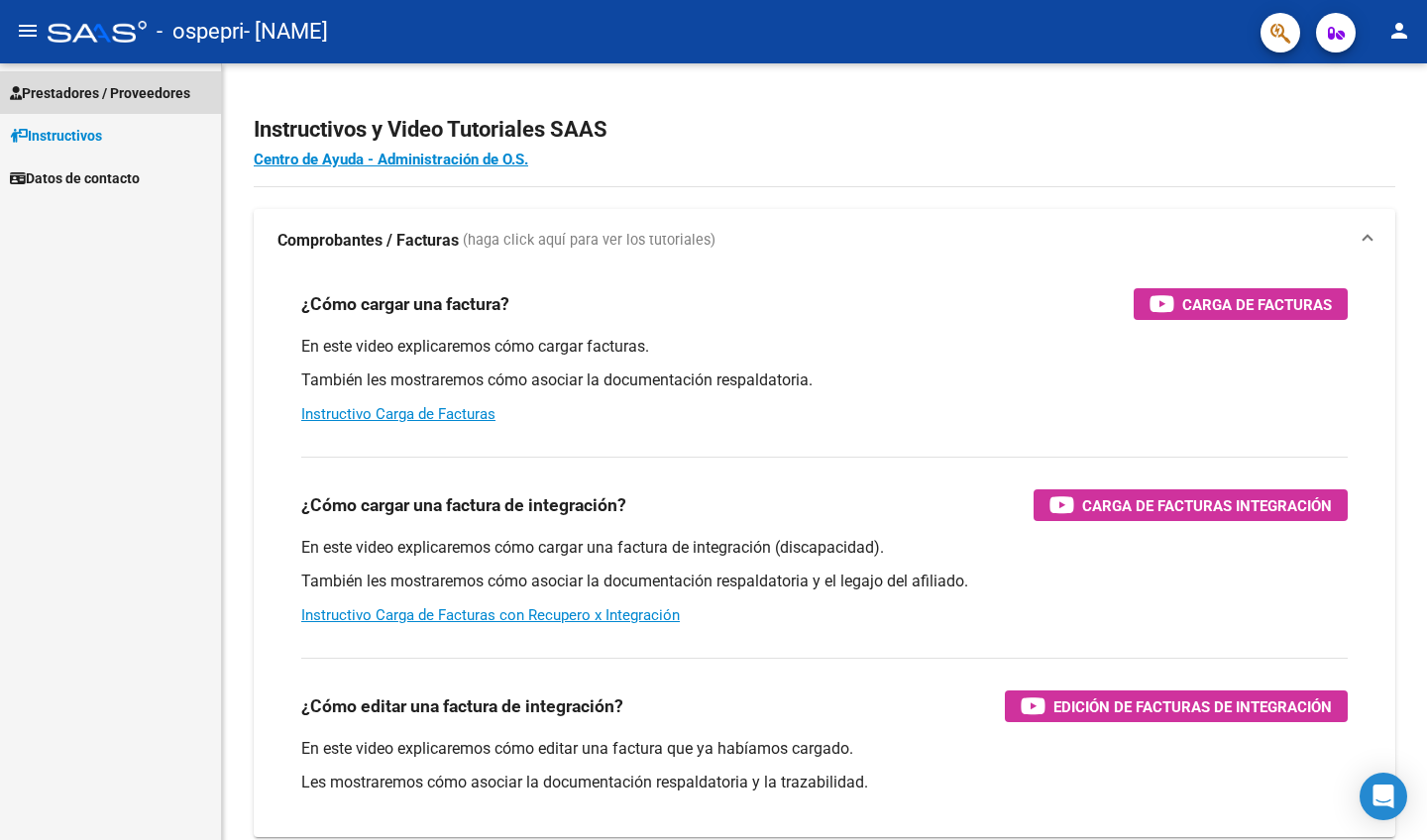 click on "Prestadores / Proveedores" at bounding box center [100, 93] 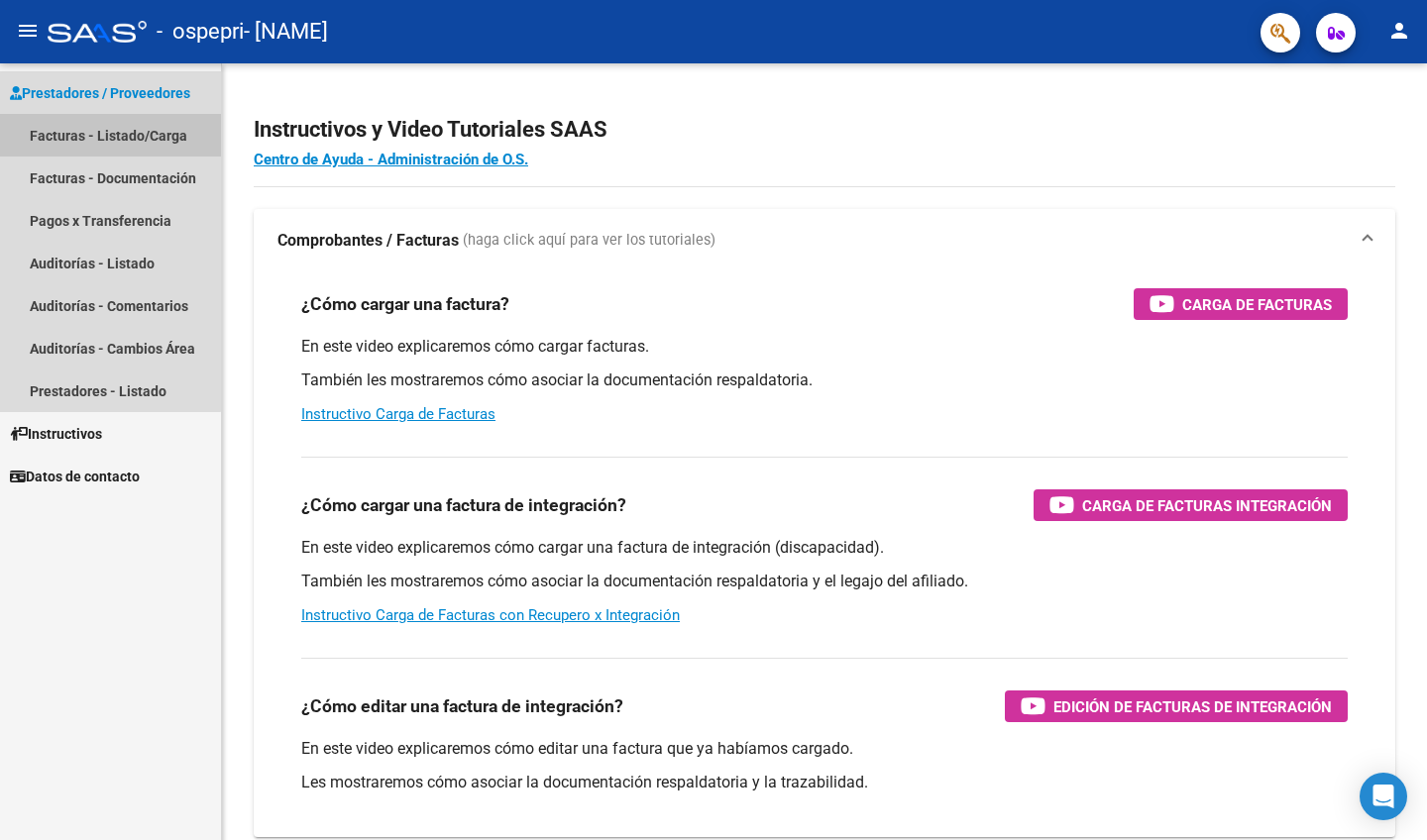 click on "Facturas - Listado/Carga" at bounding box center (110, 135) 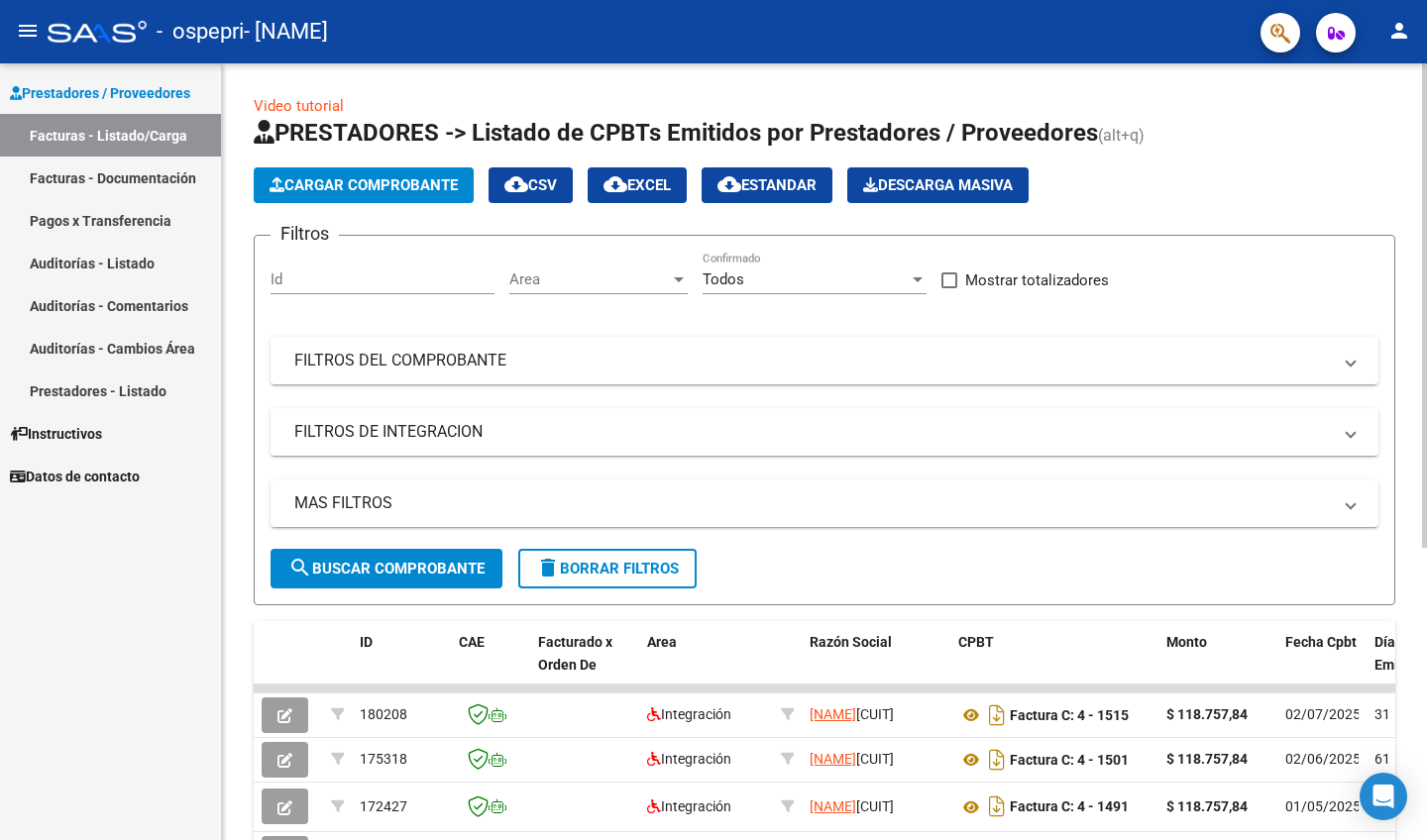 scroll, scrollTop: 0, scrollLeft: 0, axis: both 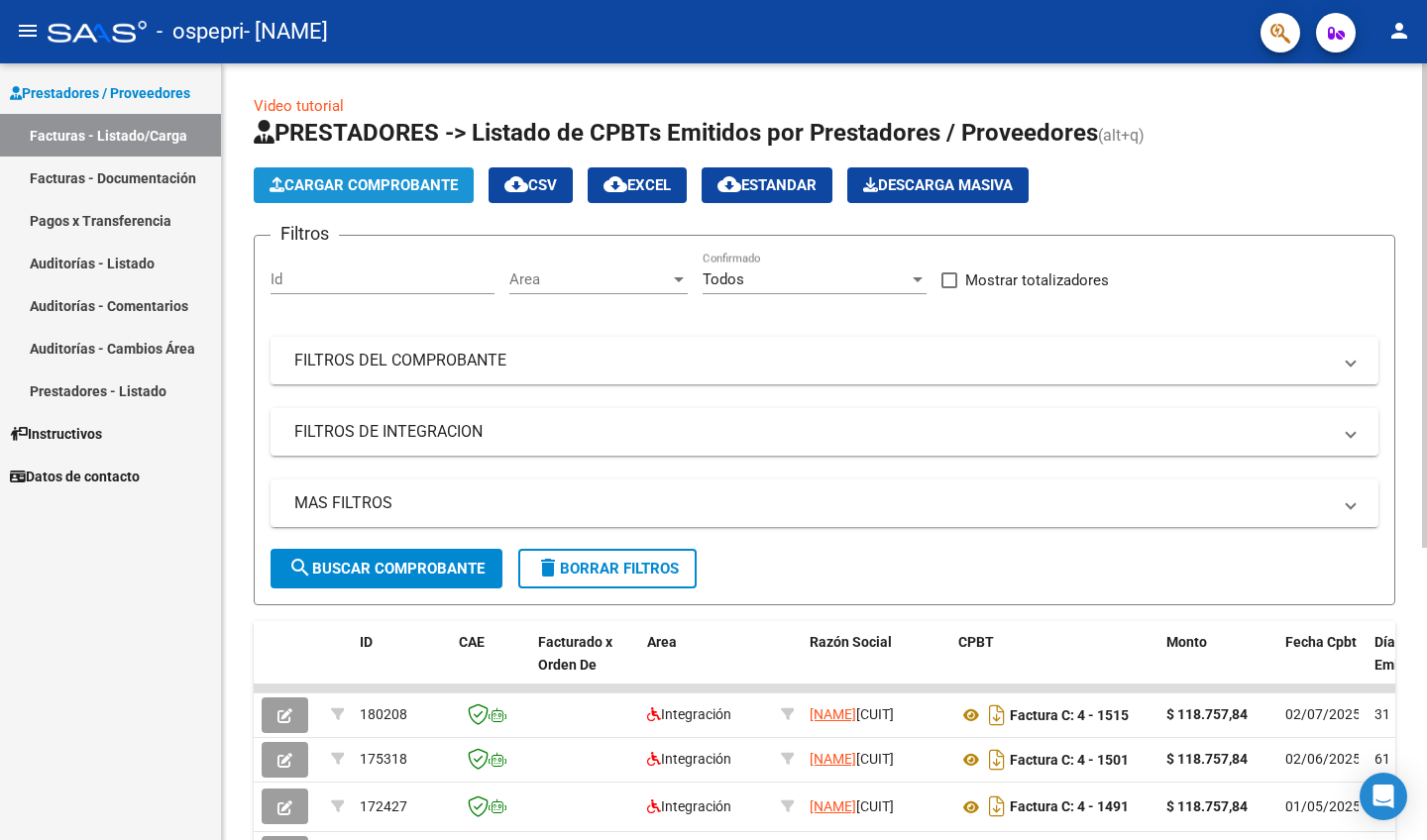 click on "Cargar Comprobante" 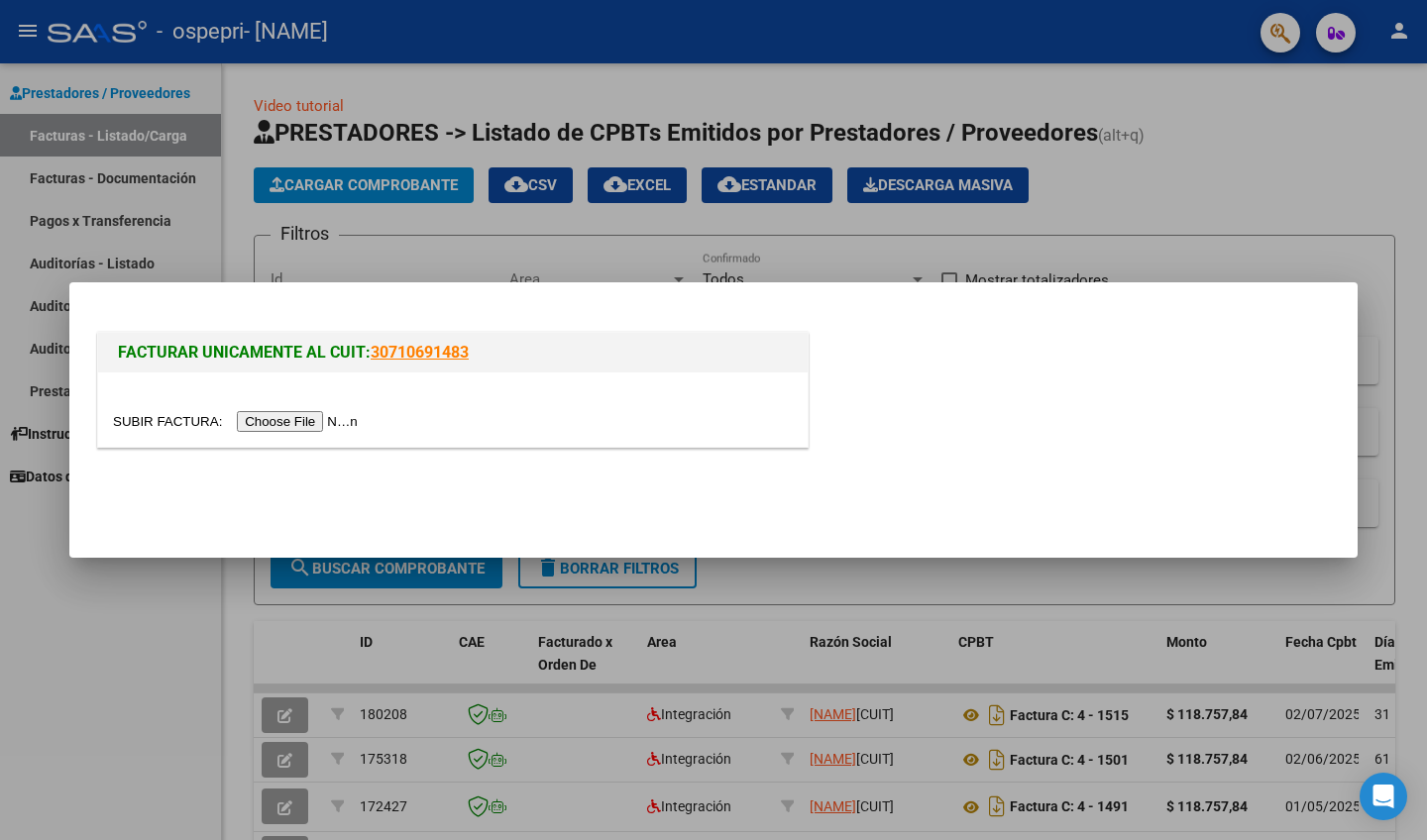 click at bounding box center [238, 421] 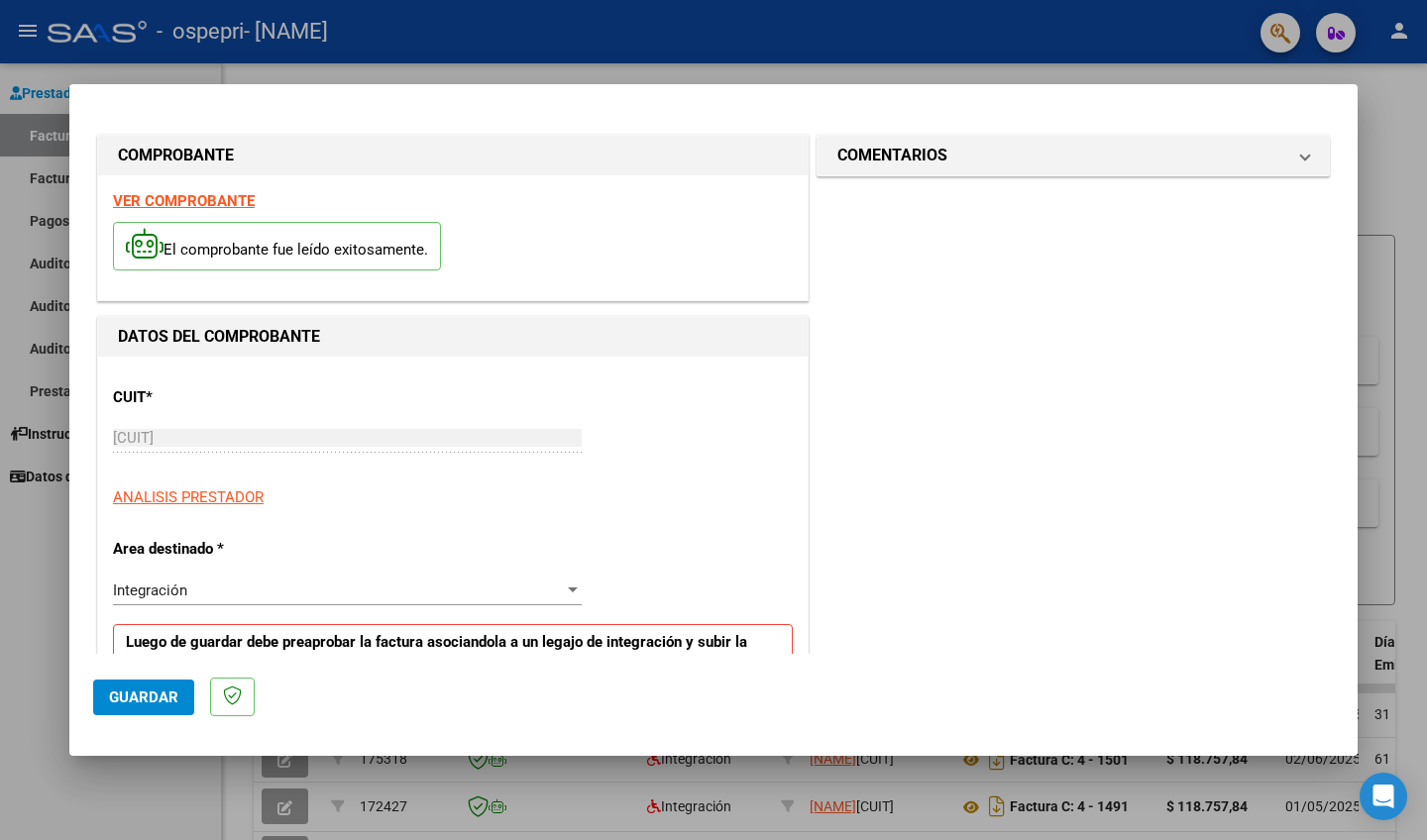 click on "VER COMPROBANTE" at bounding box center [183, 201] 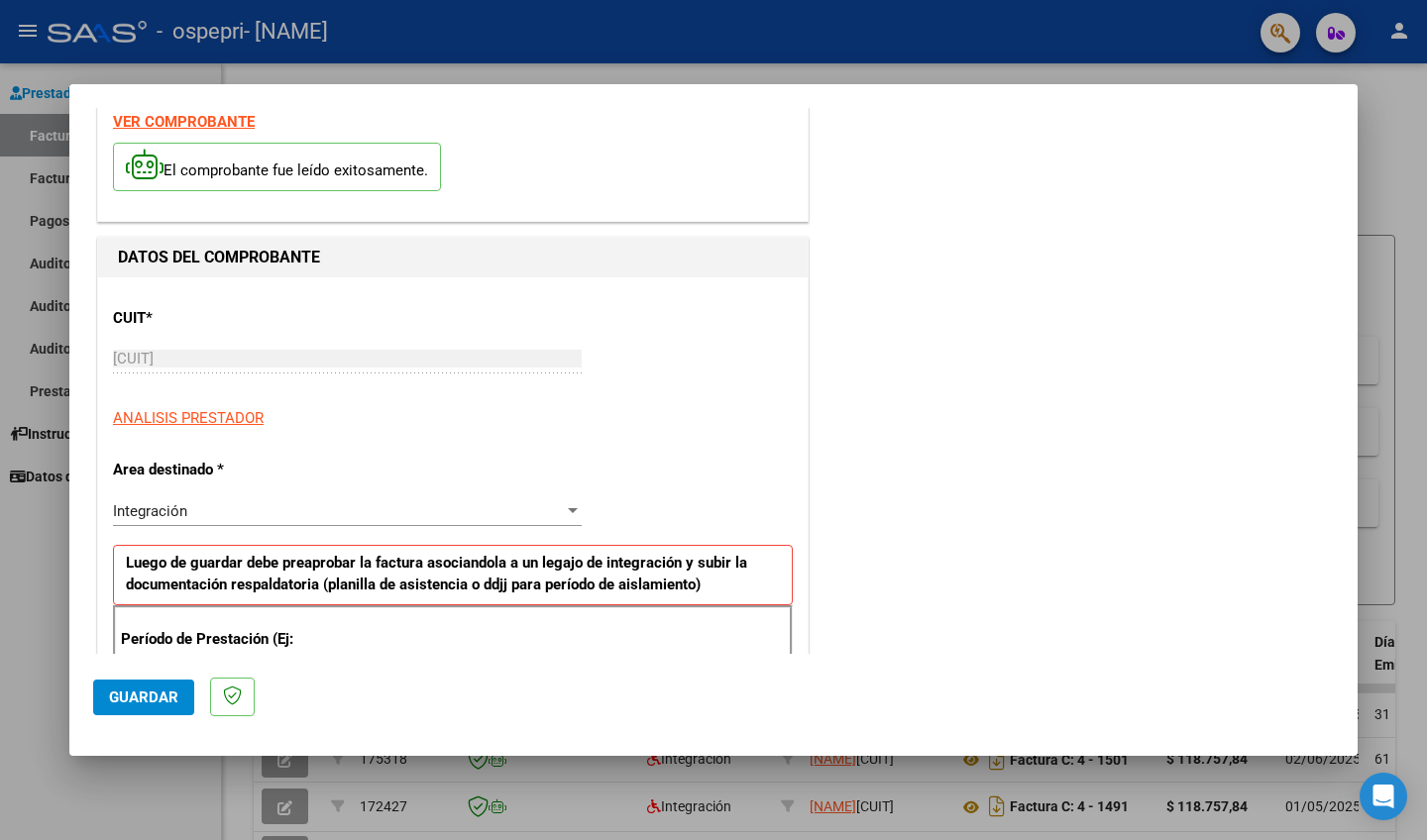 scroll, scrollTop: 121, scrollLeft: 0, axis: vertical 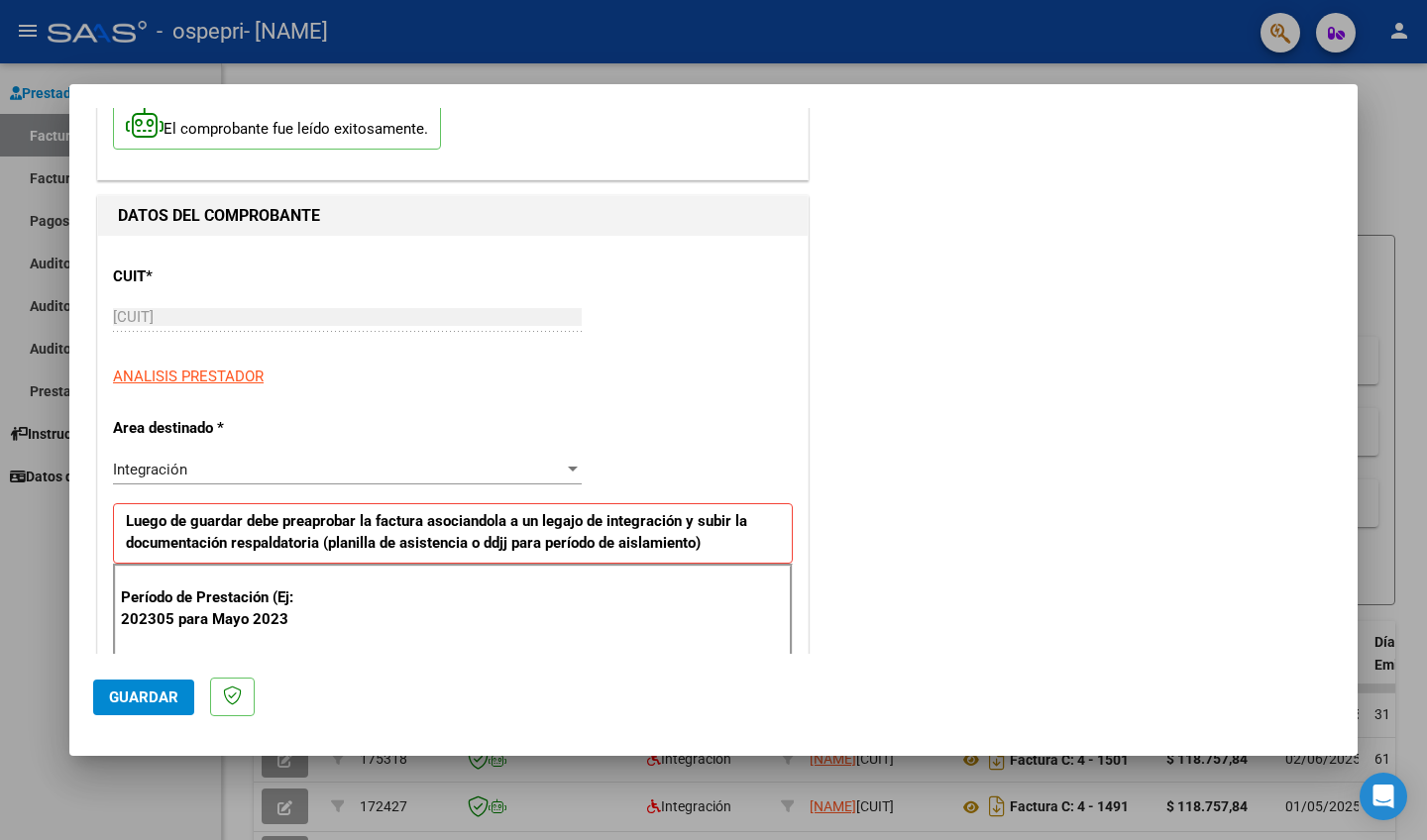 click on "Integración" at bounding box center [338, 470] 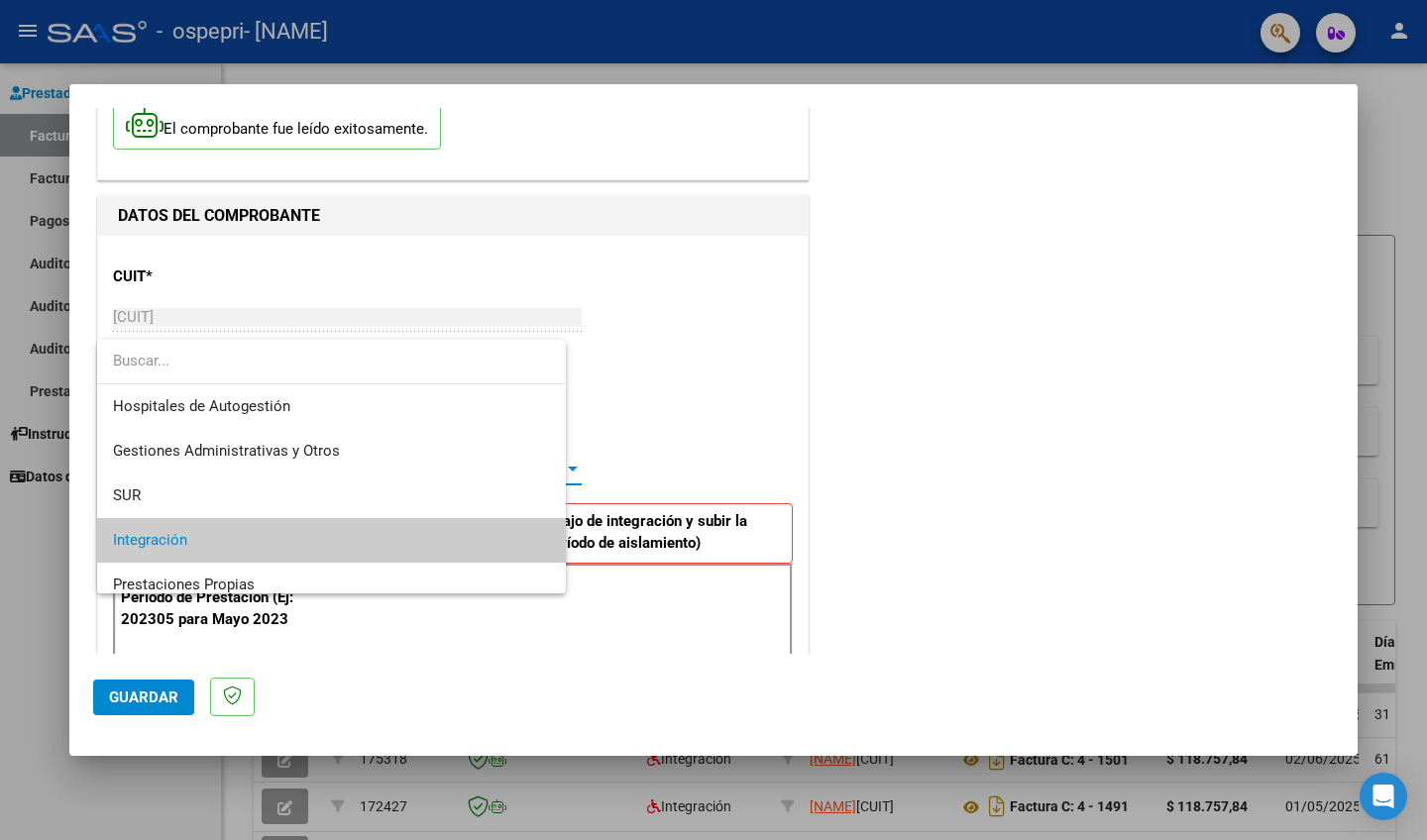 scroll, scrollTop: 73, scrollLeft: 0, axis: vertical 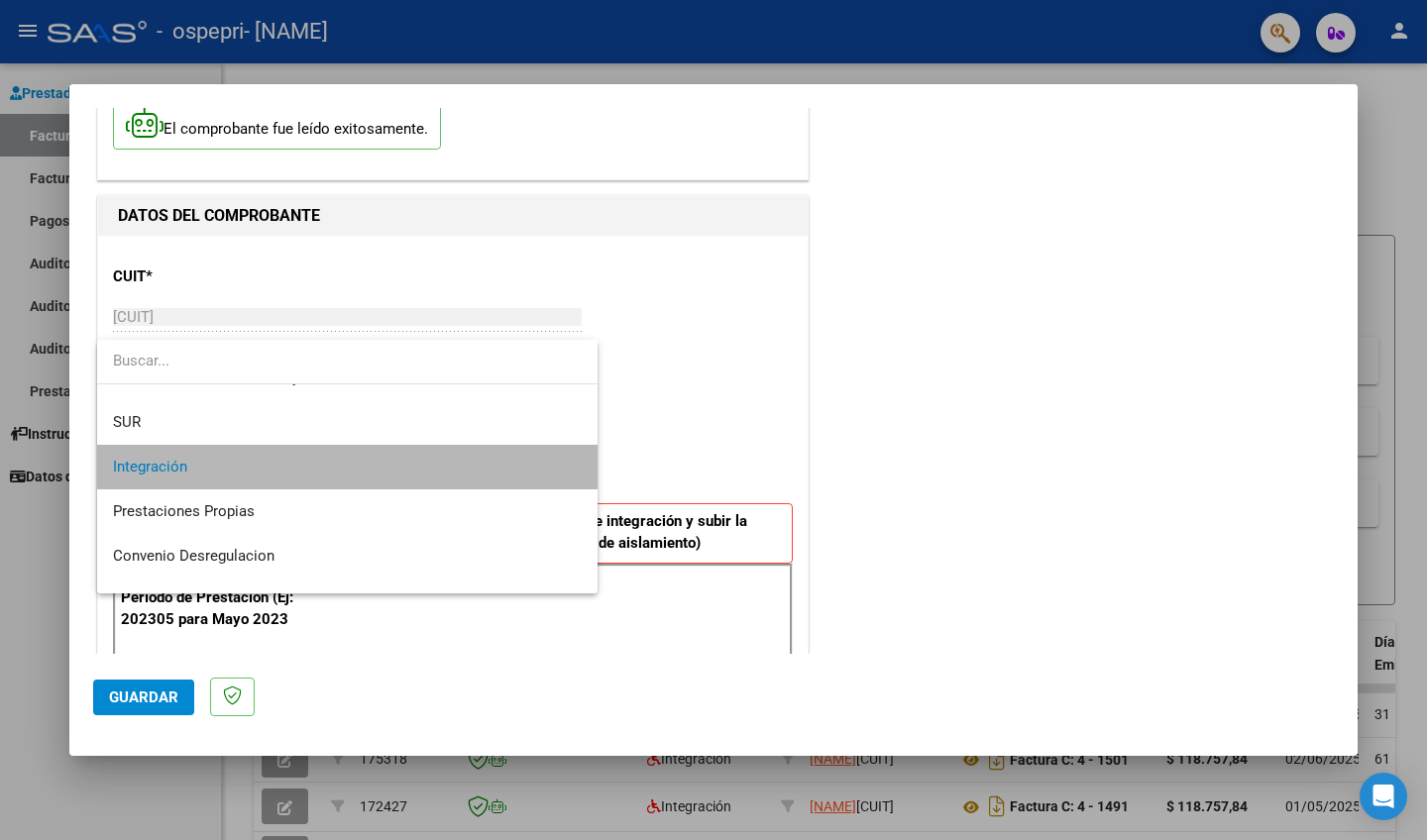 click on "Integración" at bounding box center [347, 467] 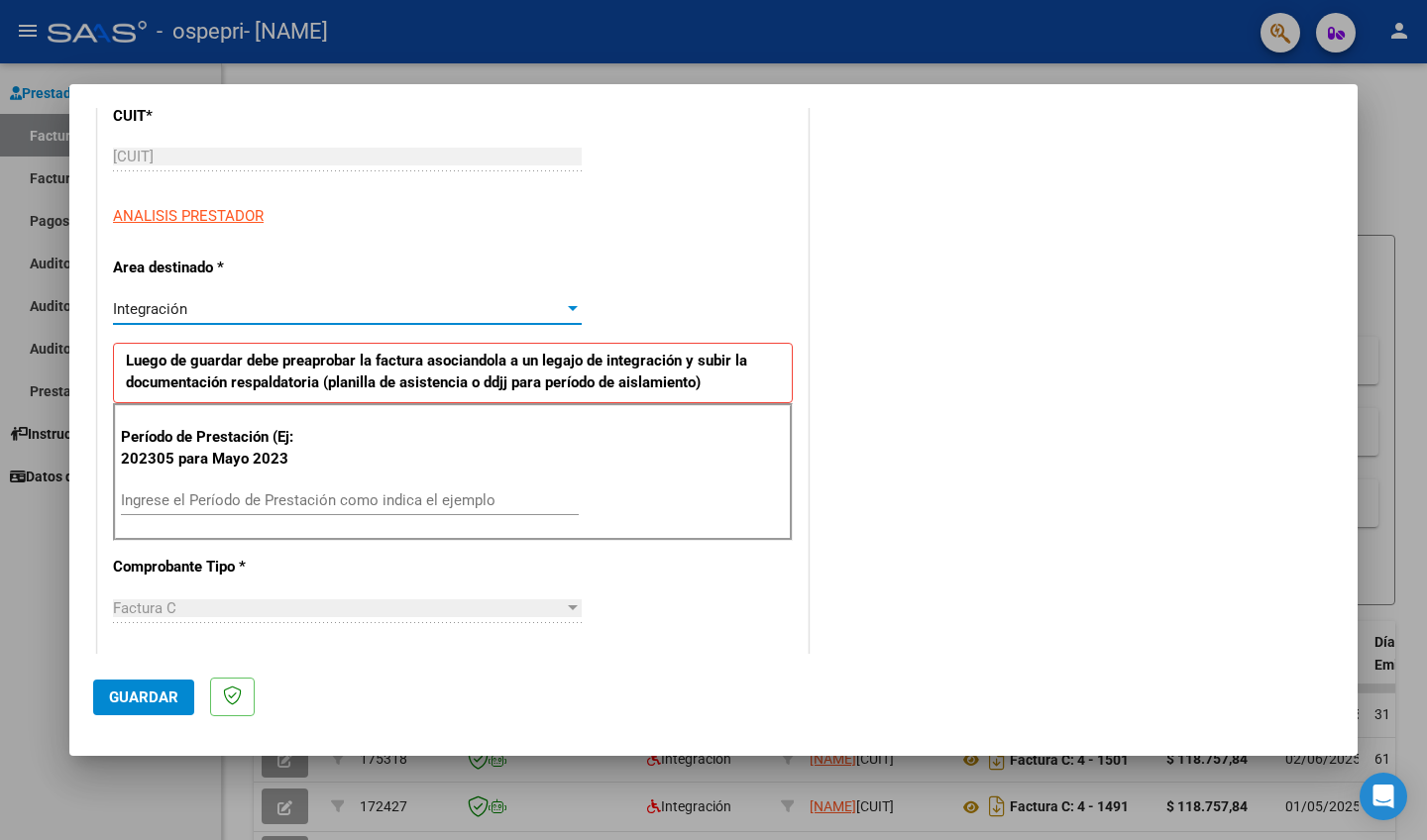 scroll, scrollTop: 290, scrollLeft: 0, axis: vertical 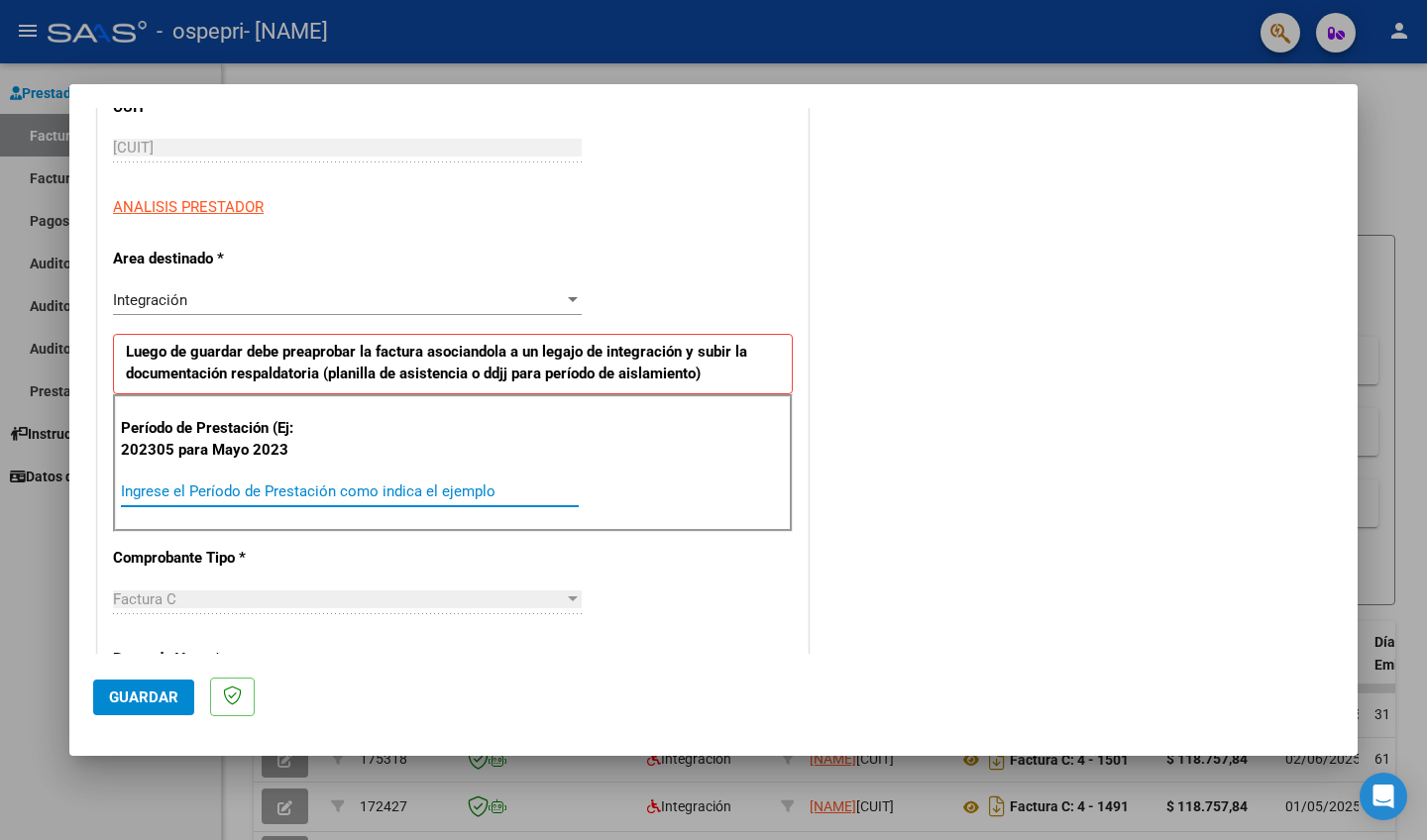 click on "Ingrese el Período de Prestación como indica el ejemplo" at bounding box center (350, 491) 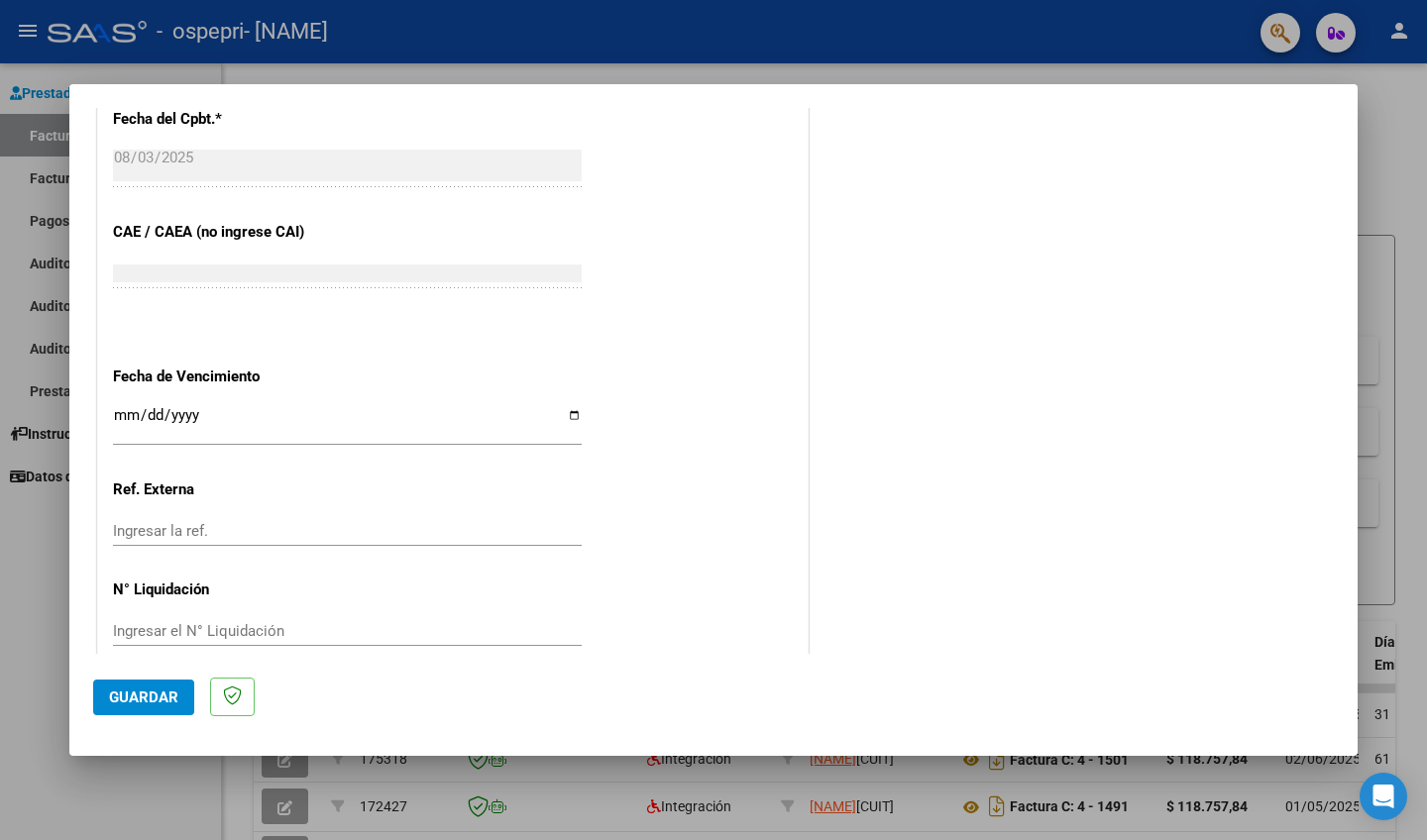 scroll, scrollTop: 1128, scrollLeft: 0, axis: vertical 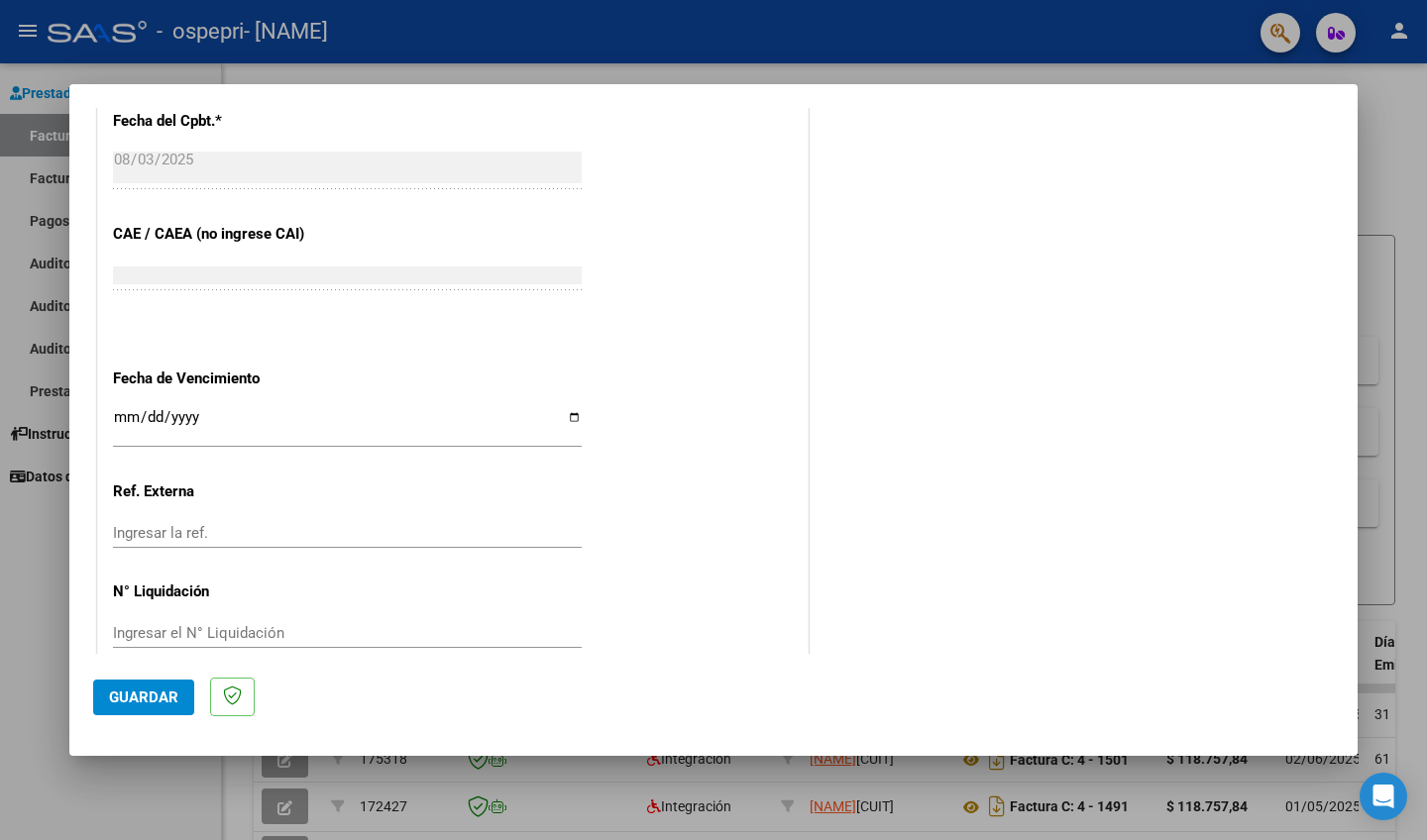 type on "202507" 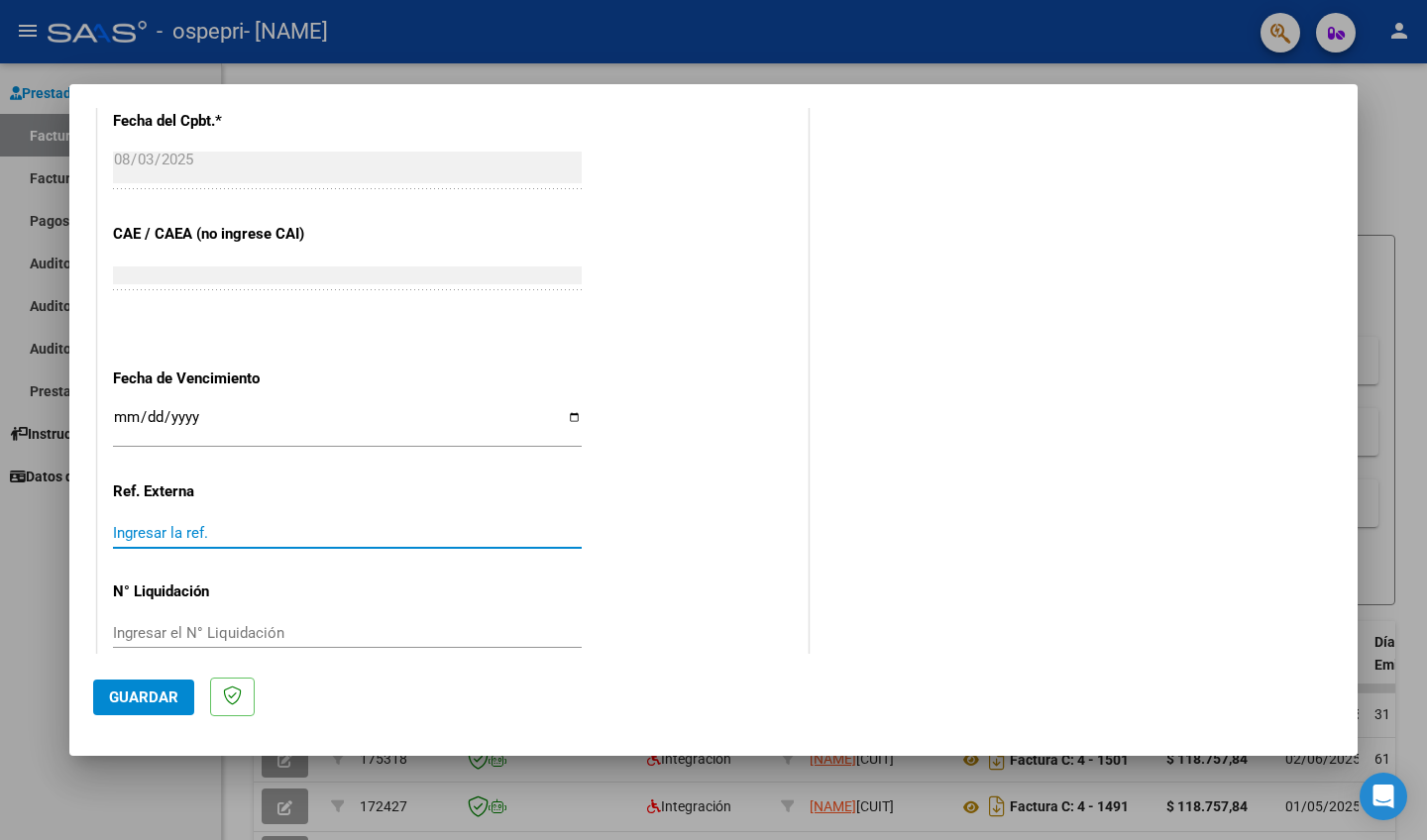 click on "Ingresar la ref." at bounding box center (347, 533) 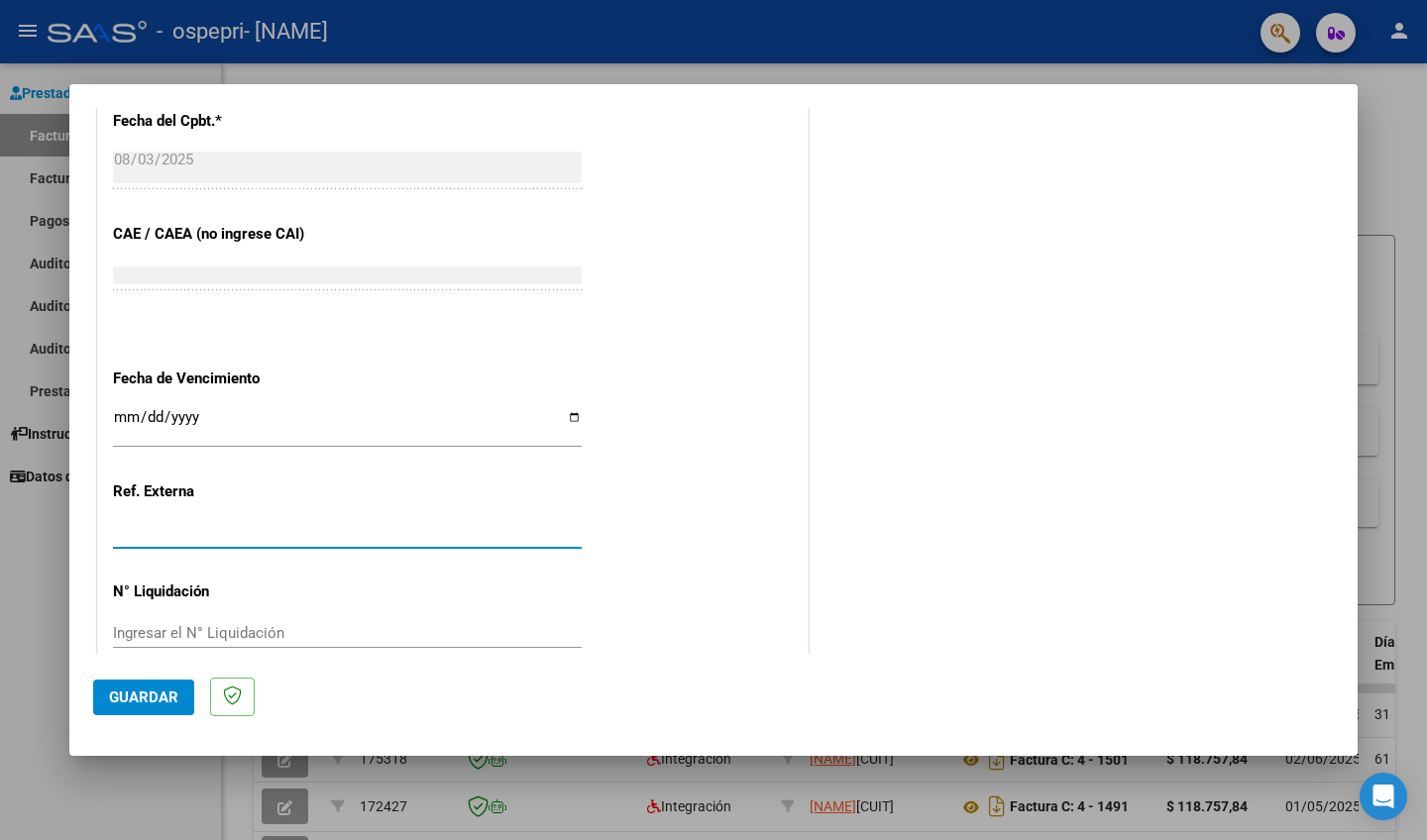 click on "Ingresar el N° Liquidación" at bounding box center [347, 633] 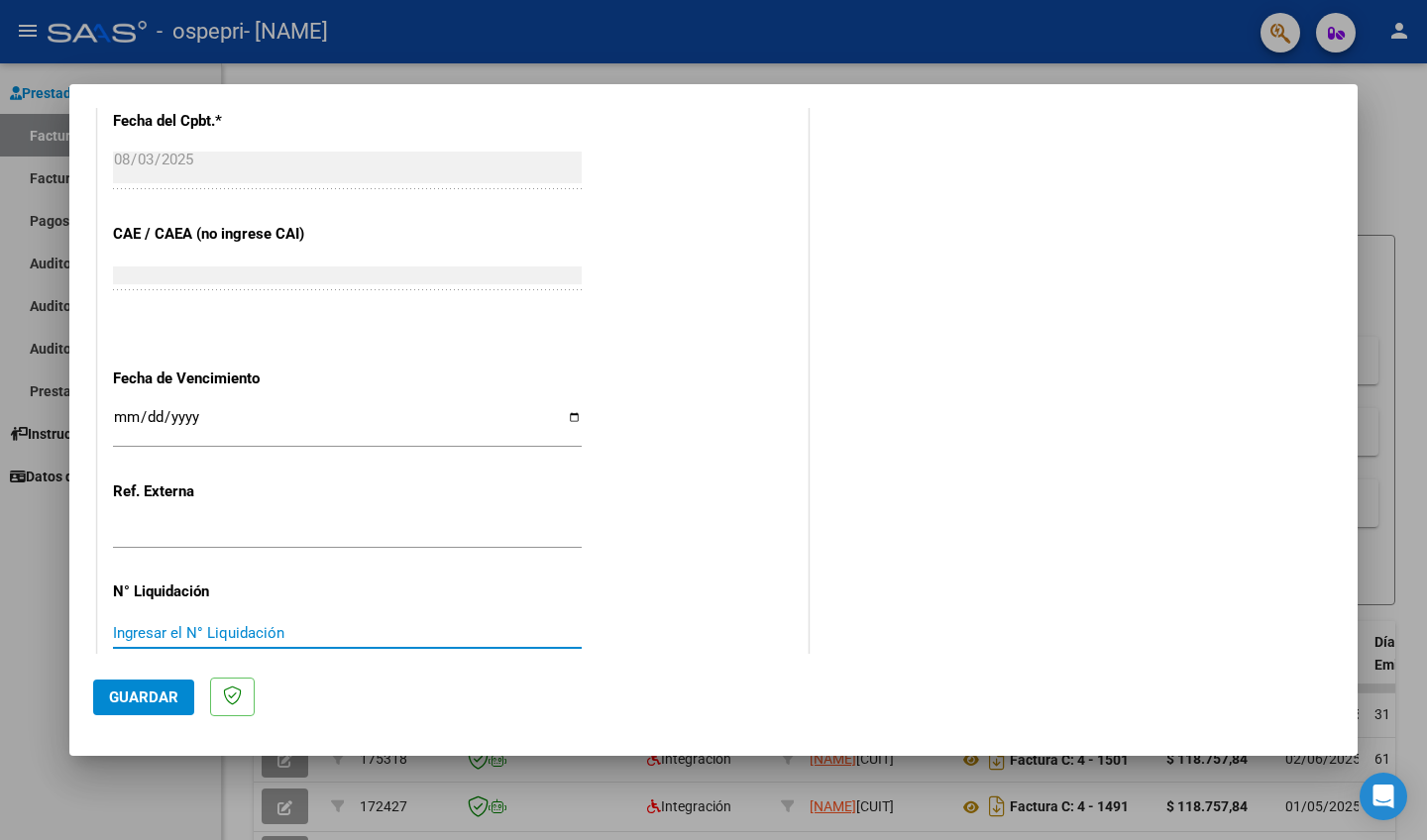type on "3" 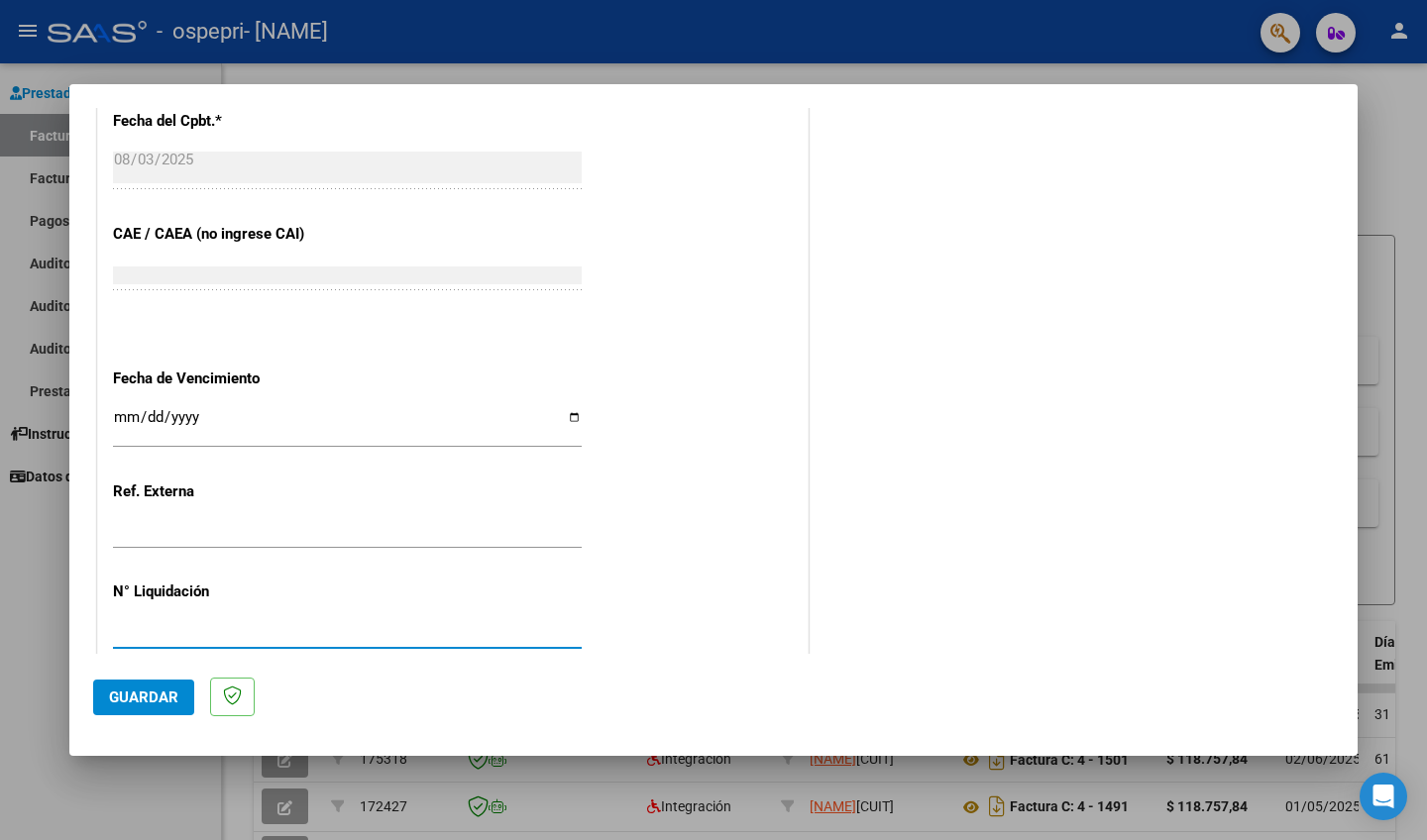 type on "[N_LIQUIDACION]" 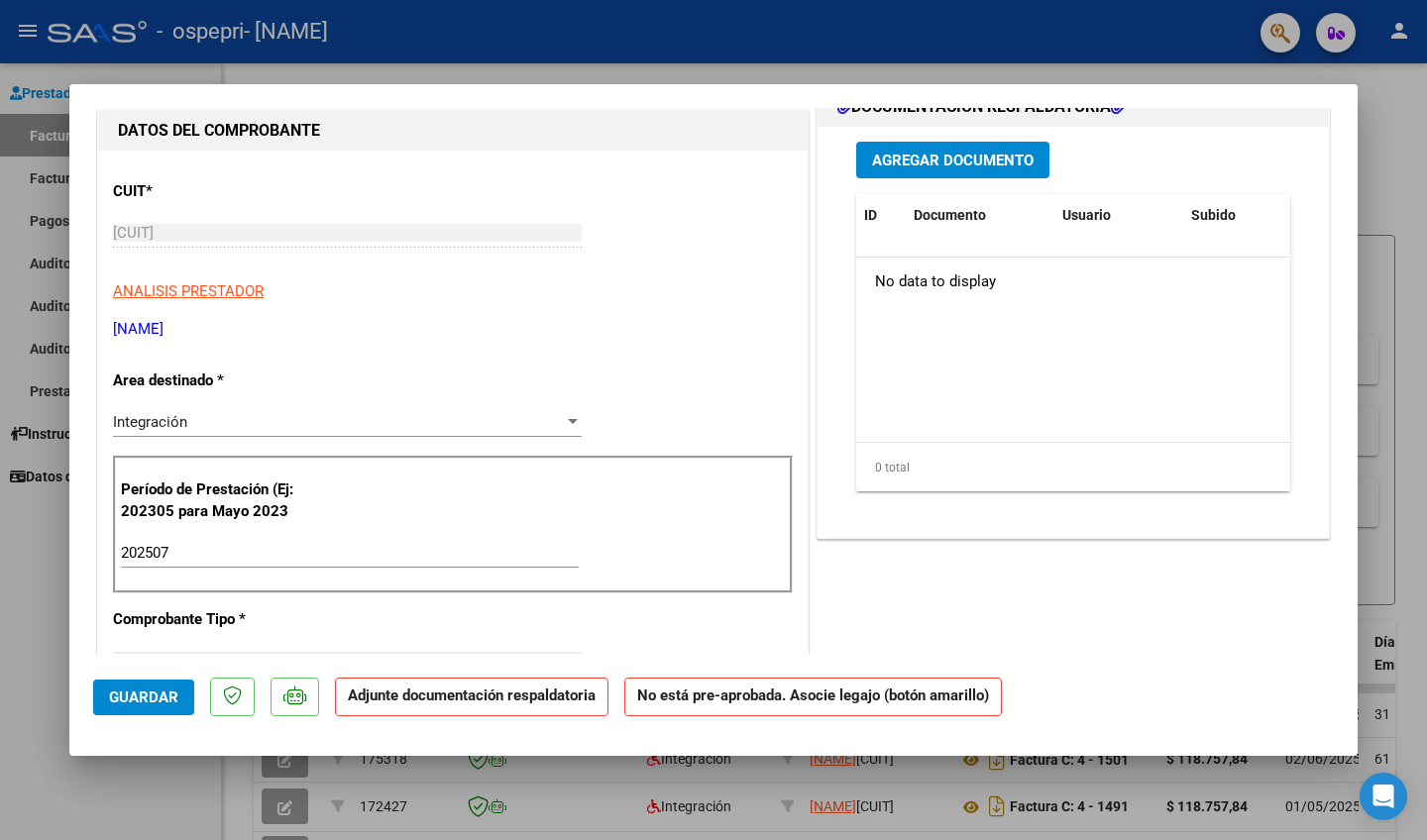 scroll, scrollTop: -5, scrollLeft: 0, axis: vertical 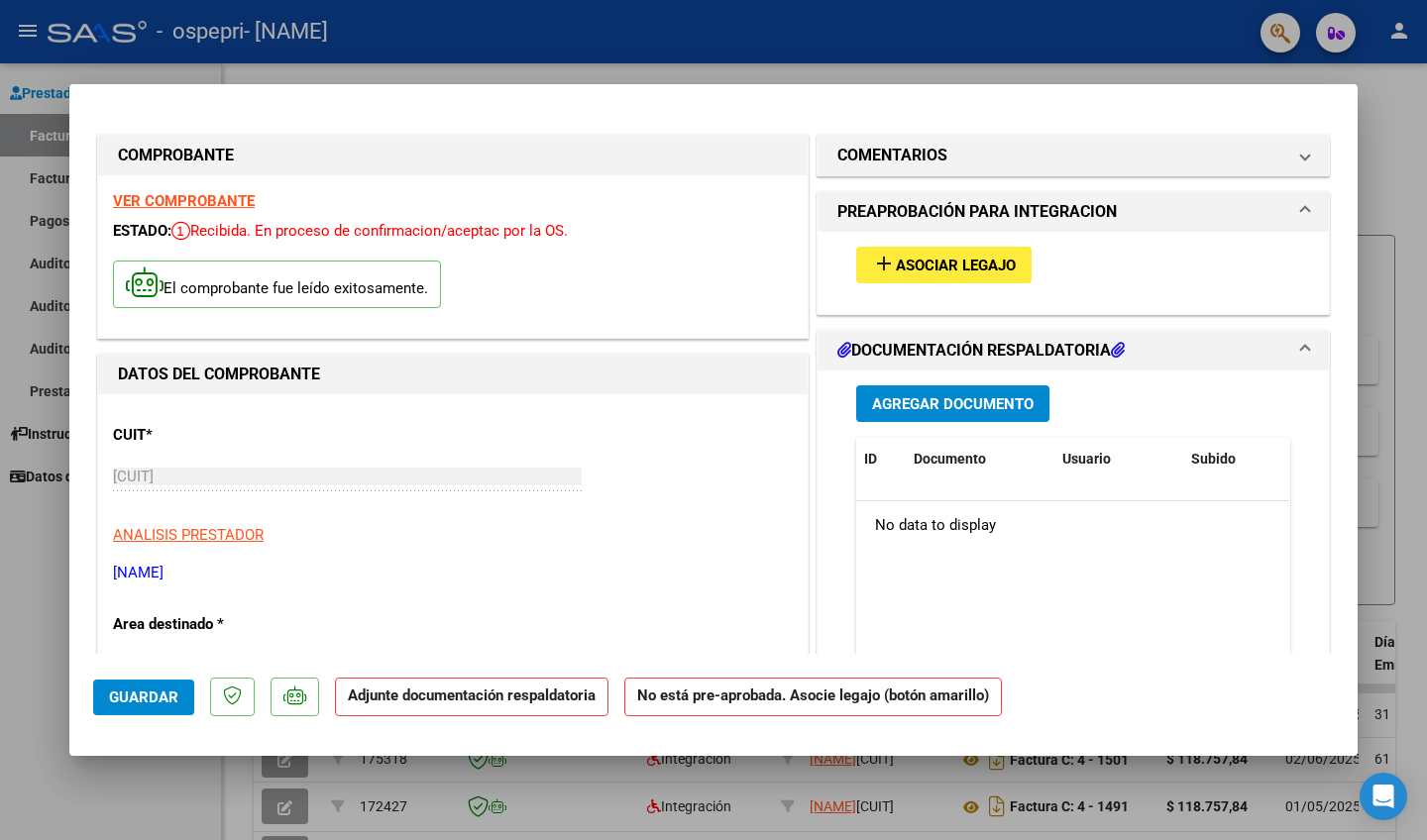 click on "Asociar Legajo" at bounding box center (955, 265) 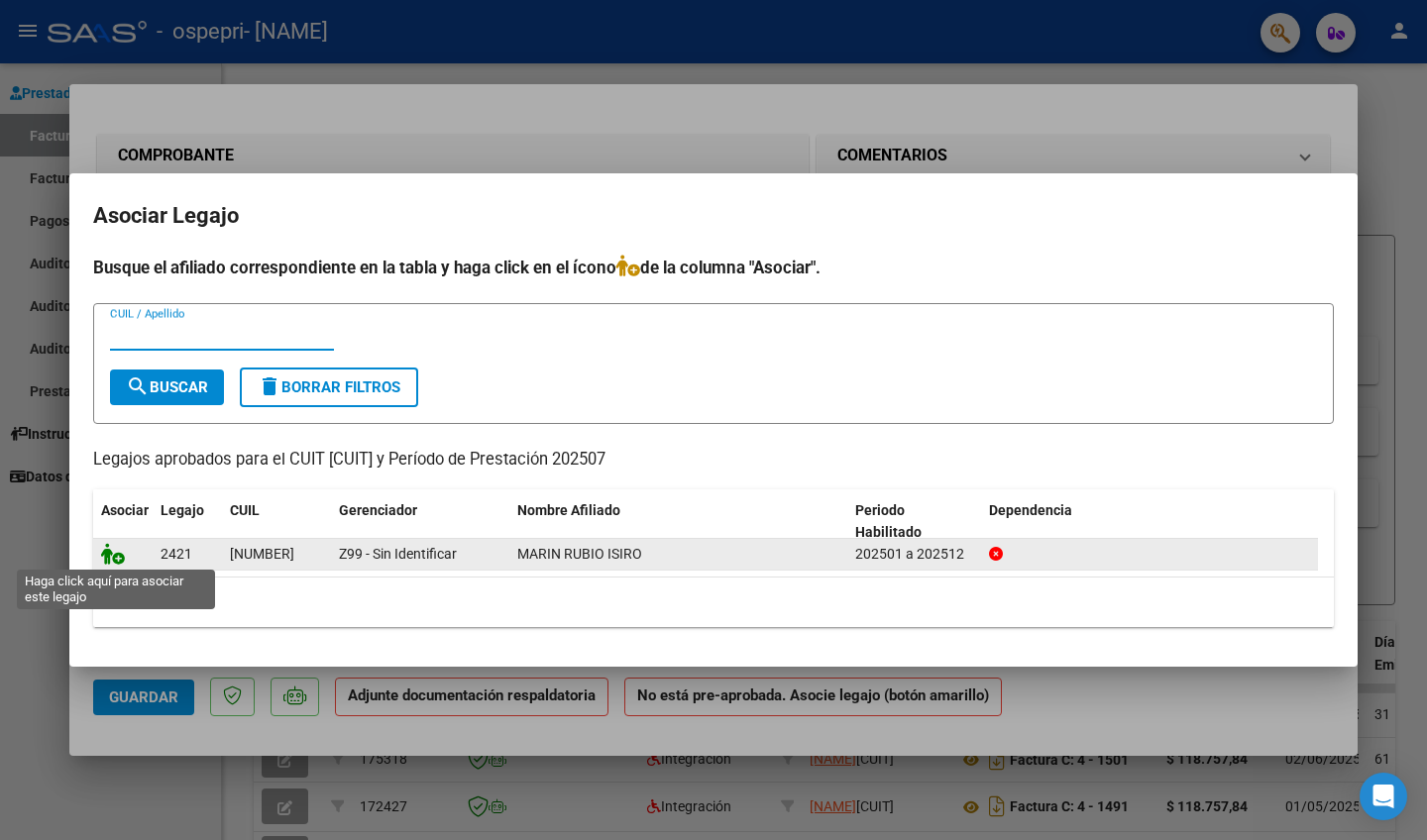 click 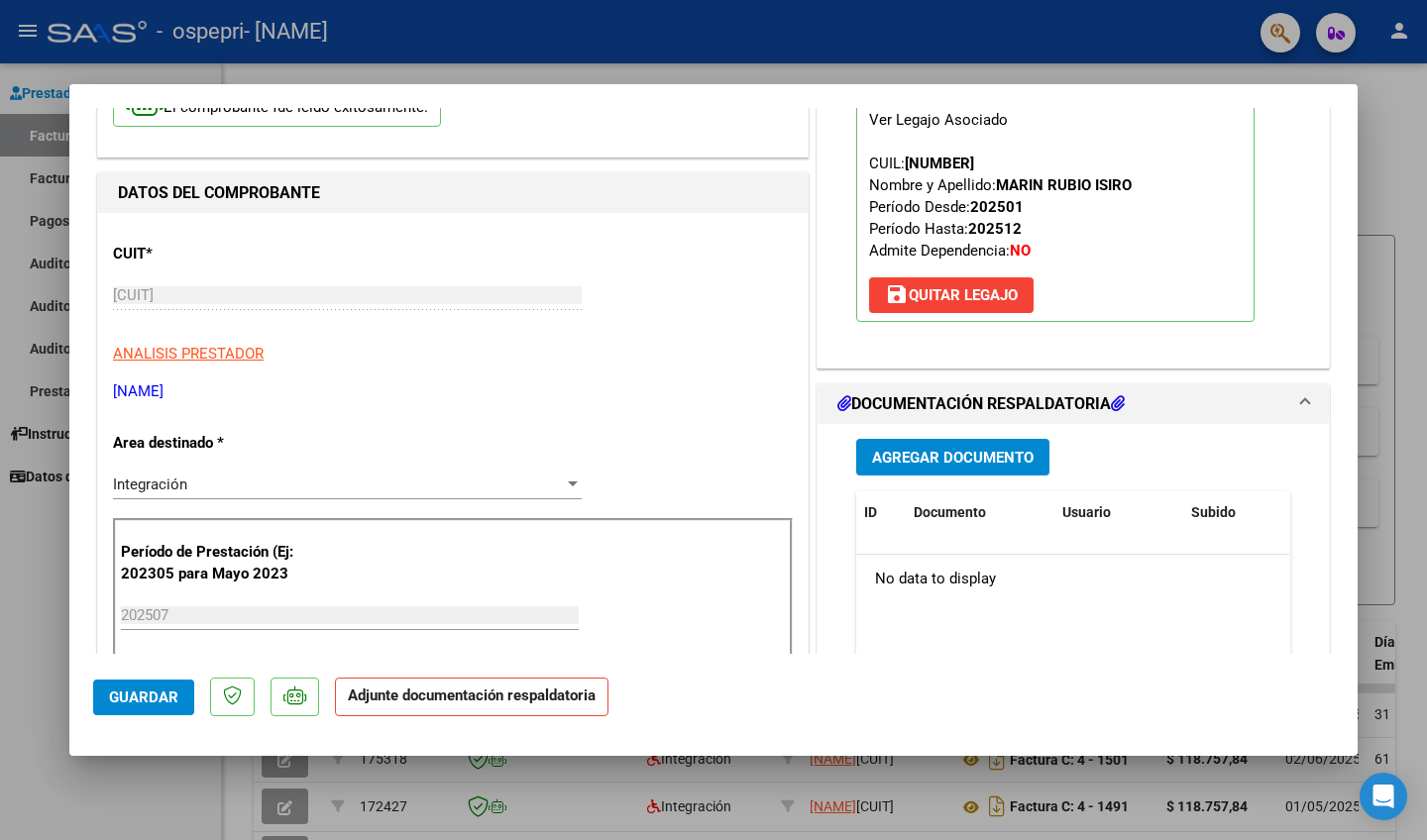 scroll, scrollTop: 306, scrollLeft: 0, axis: vertical 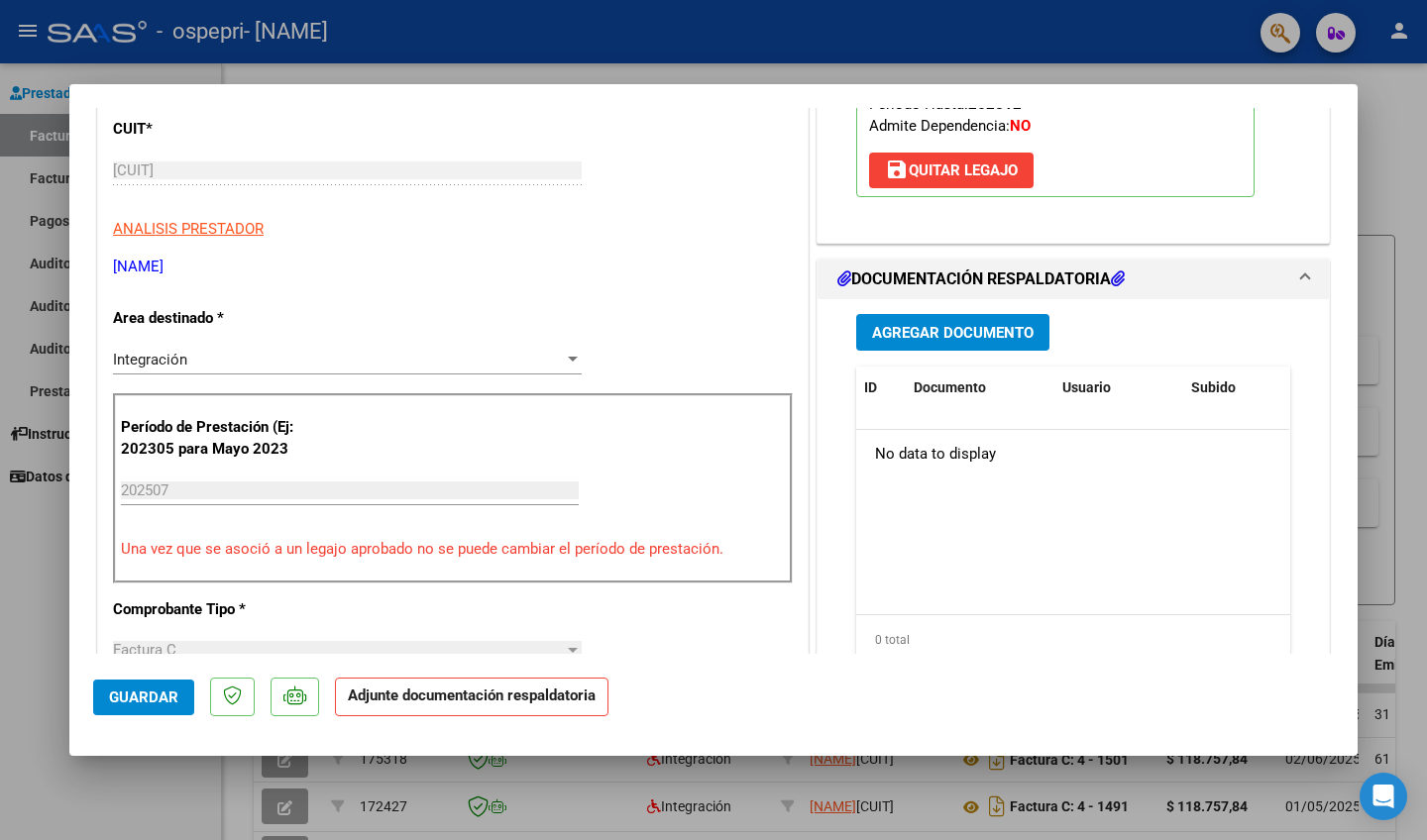 click on "Agregar Documento" at bounding box center (952, 333) 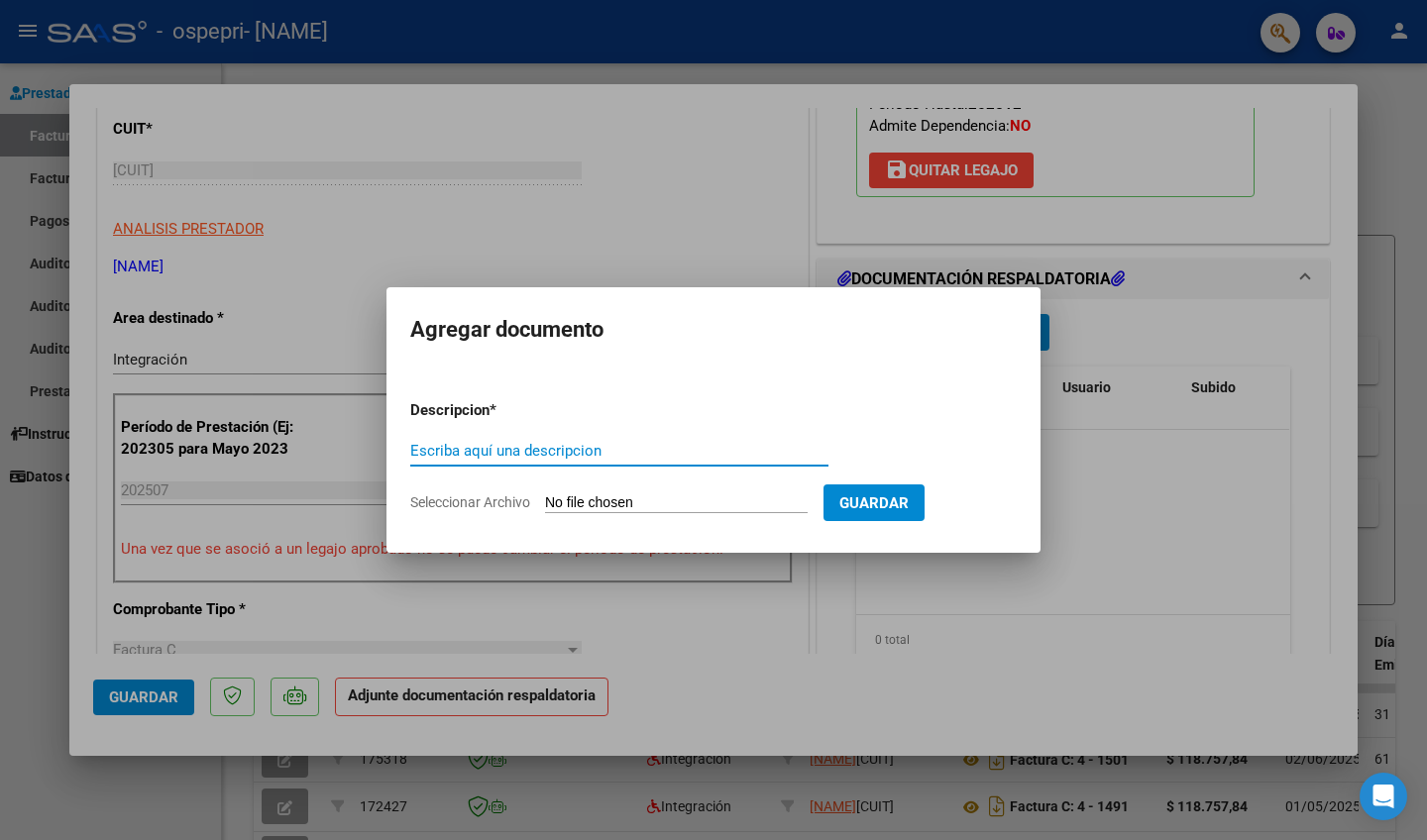 click on "Escriba aquí una descripcion" at bounding box center [619, 451] 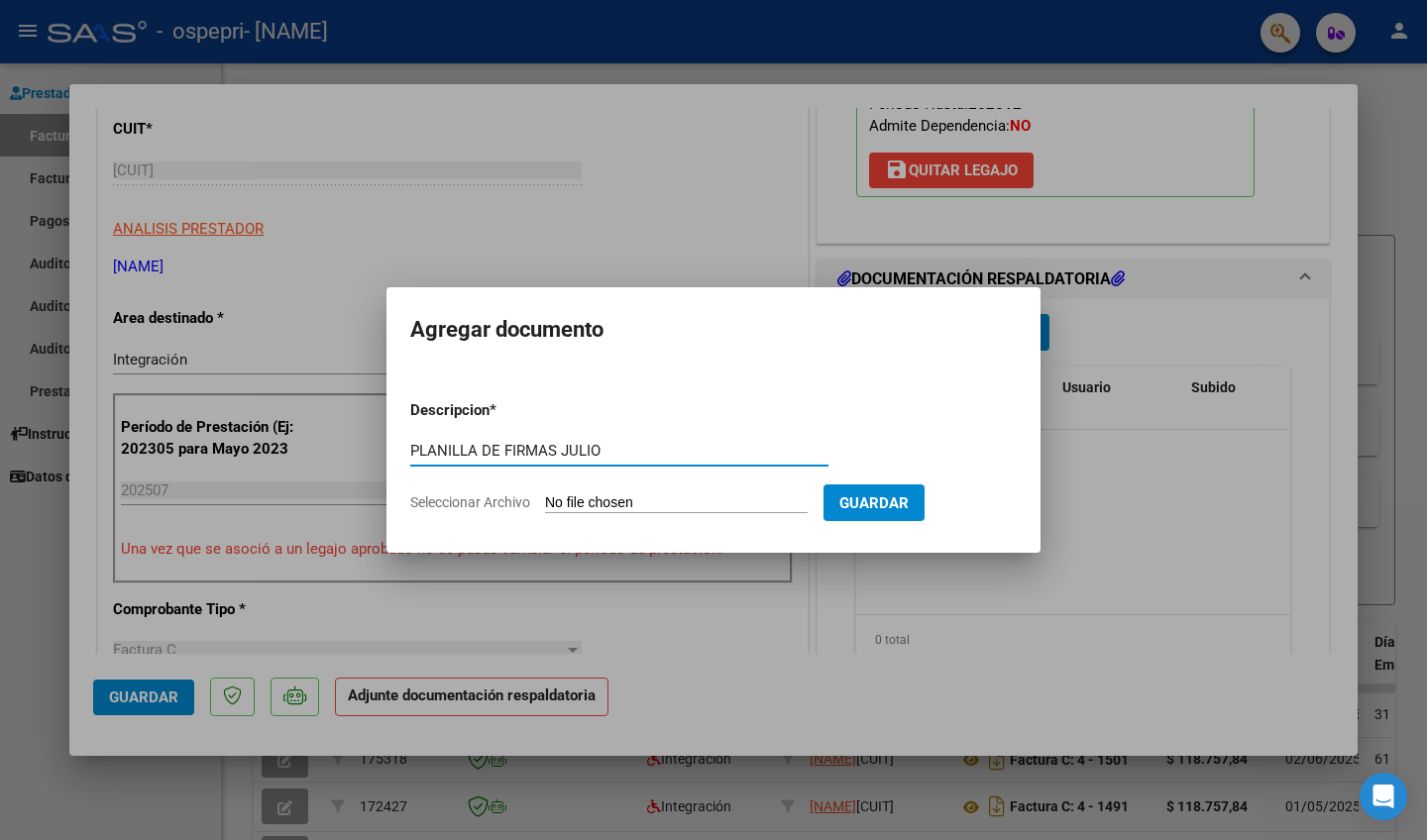 type on "PLANILLA DE FIRMAS JULIO" 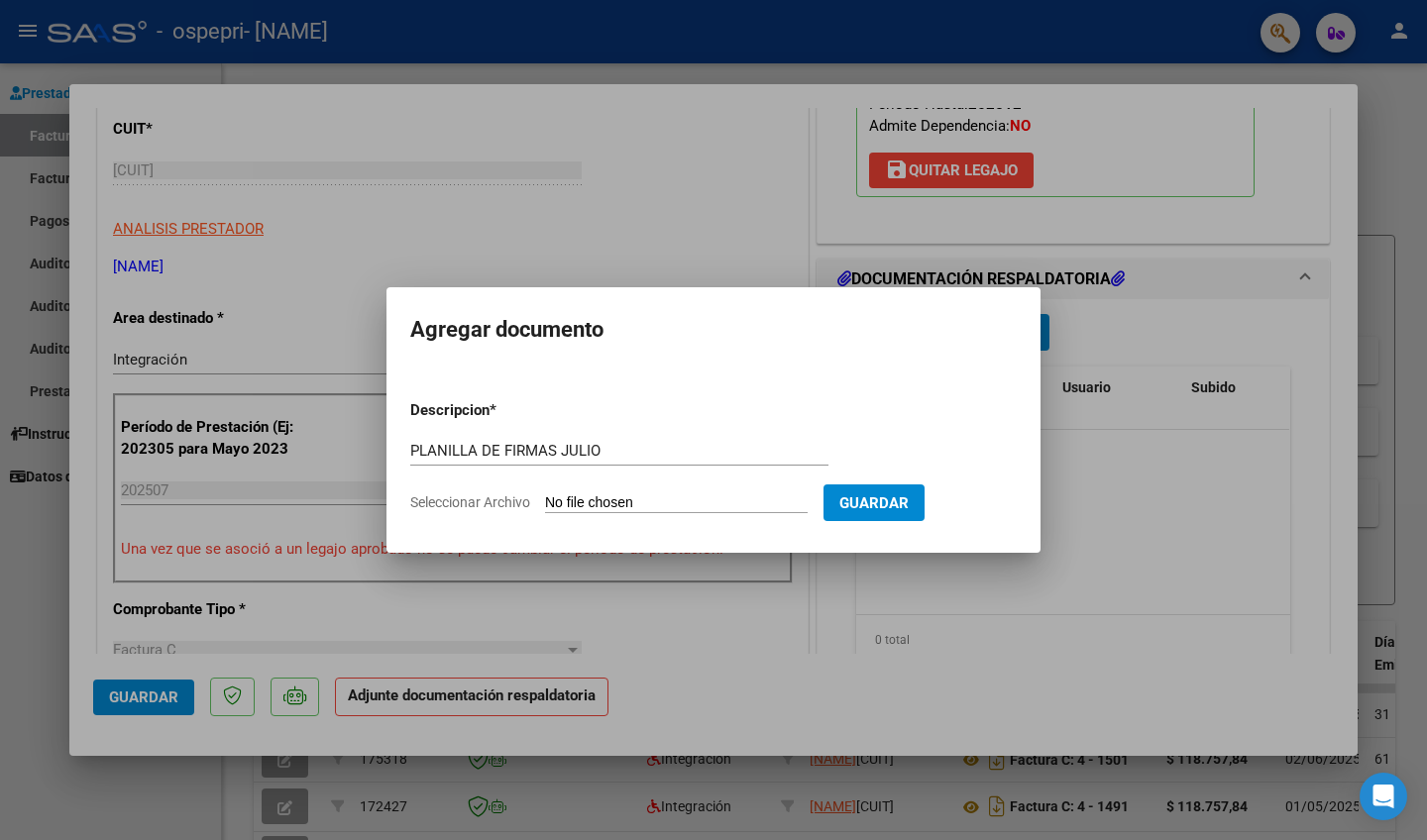 type on "C:\fakepath\PLANILLA FIRMAS ISIRO JULIO.pdf" 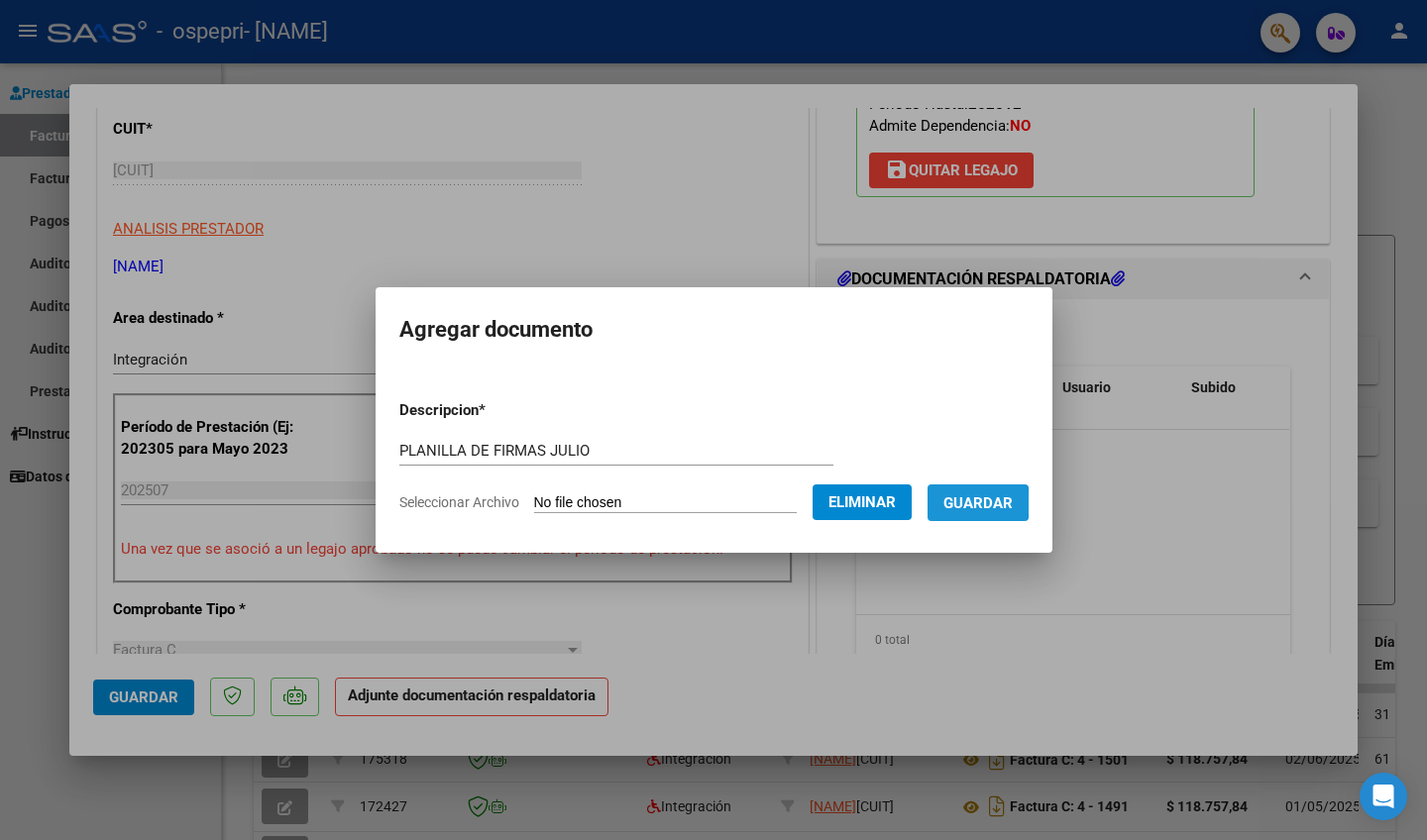 click on "Guardar" at bounding box center (978, 503) 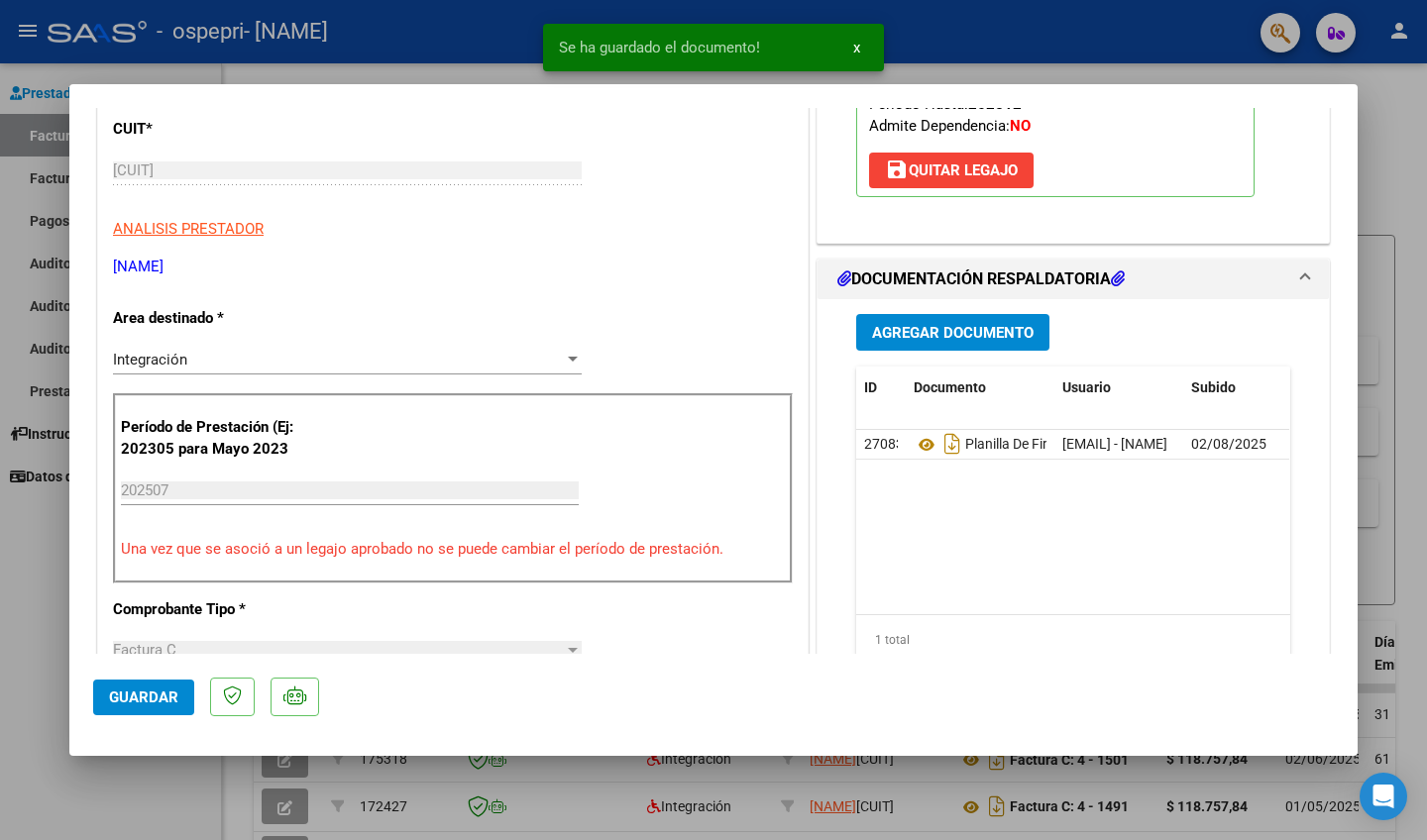 click on "Agregar Documento" at bounding box center [952, 333] 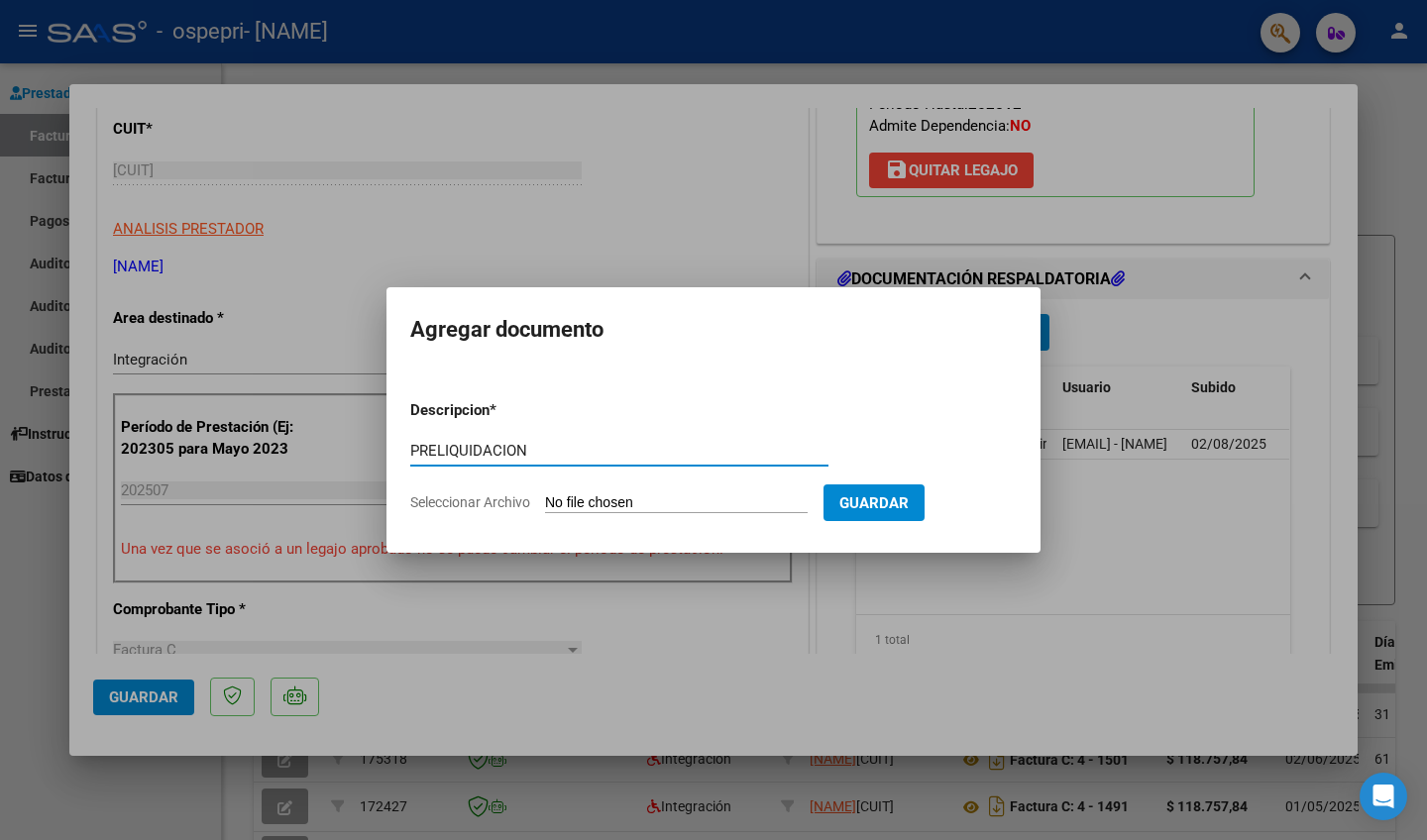 type on "PRELIQUIDACION" 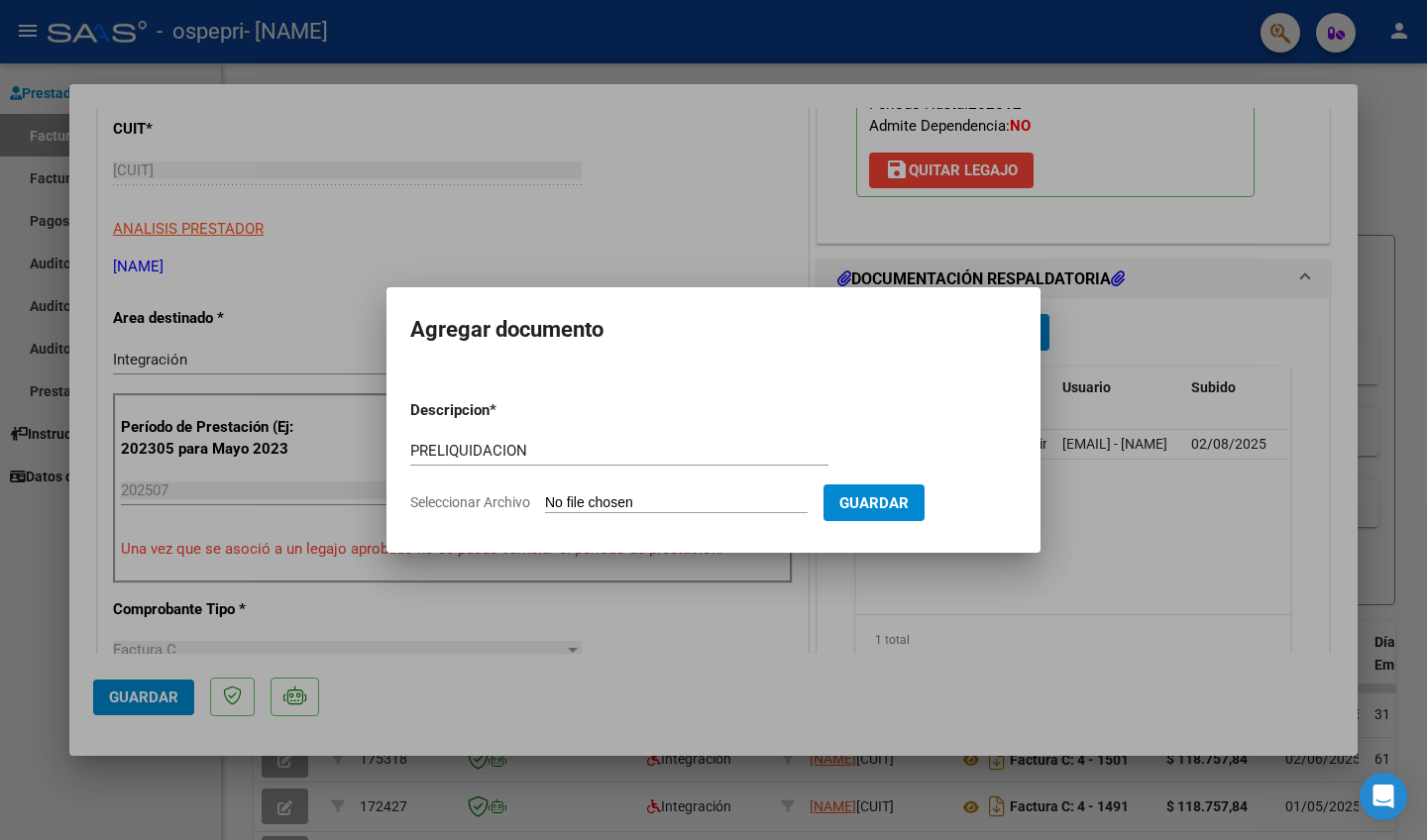 click on "Seleccionar Archivo" 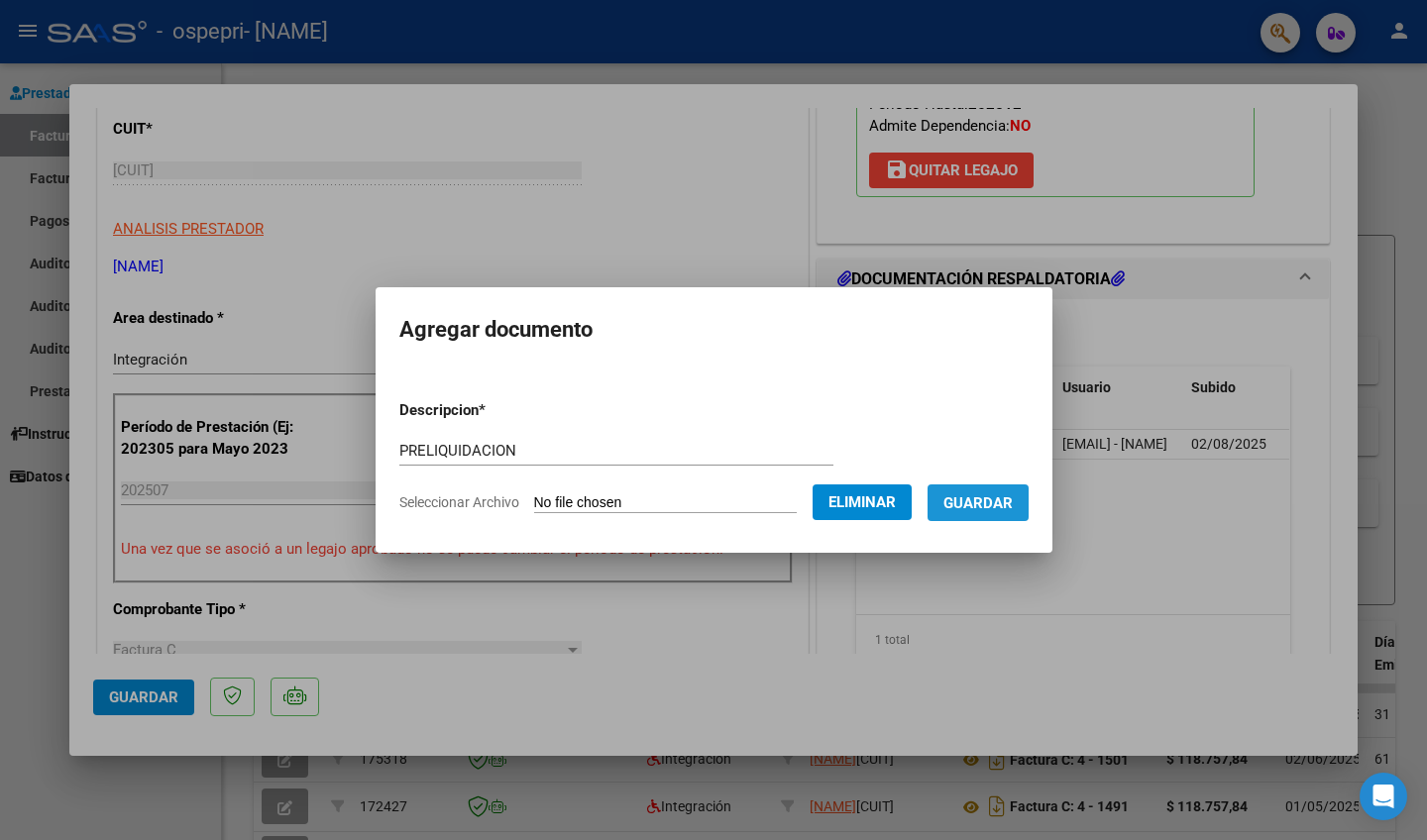 click on "Guardar" at bounding box center [978, 503] 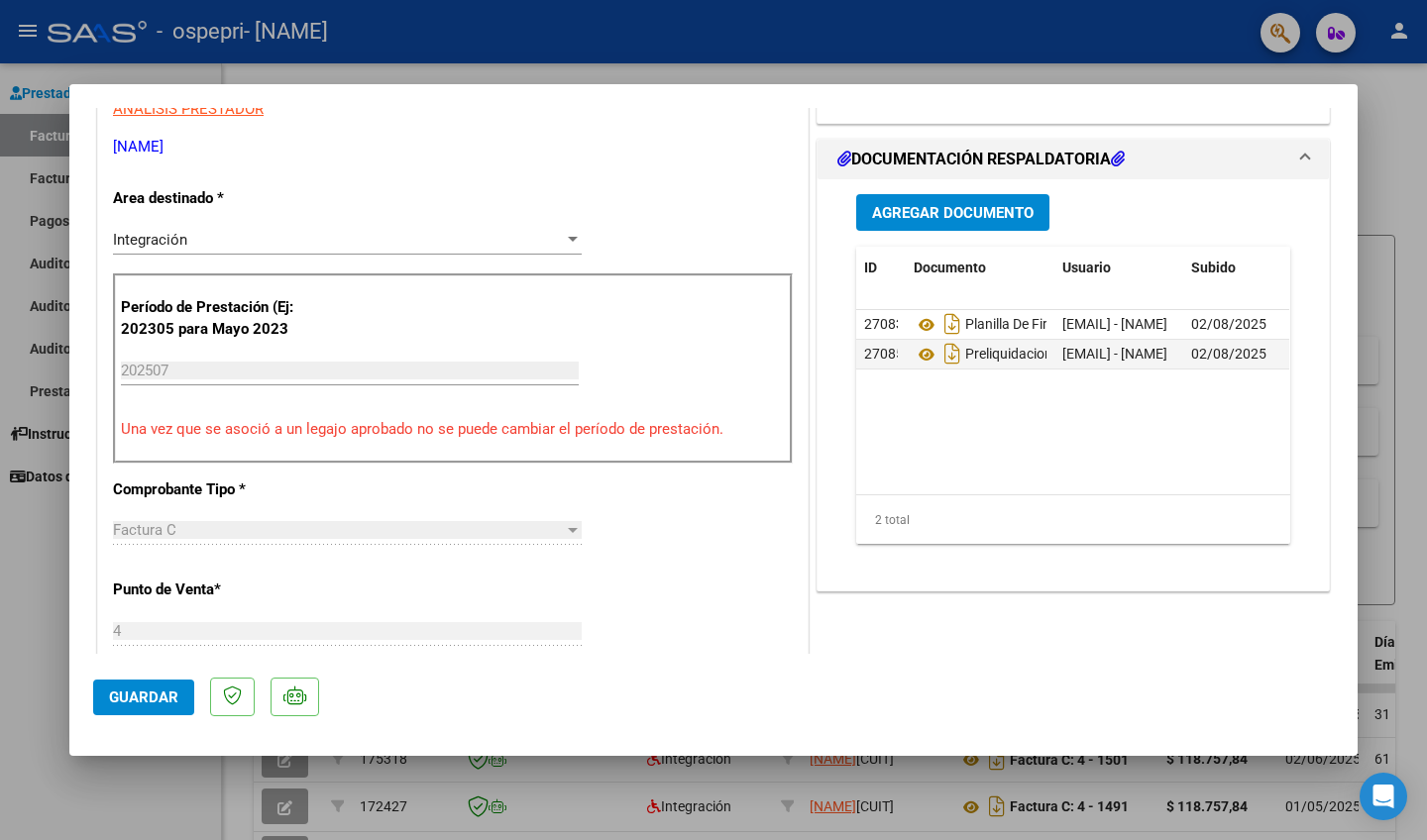 scroll, scrollTop: 378, scrollLeft: 0, axis: vertical 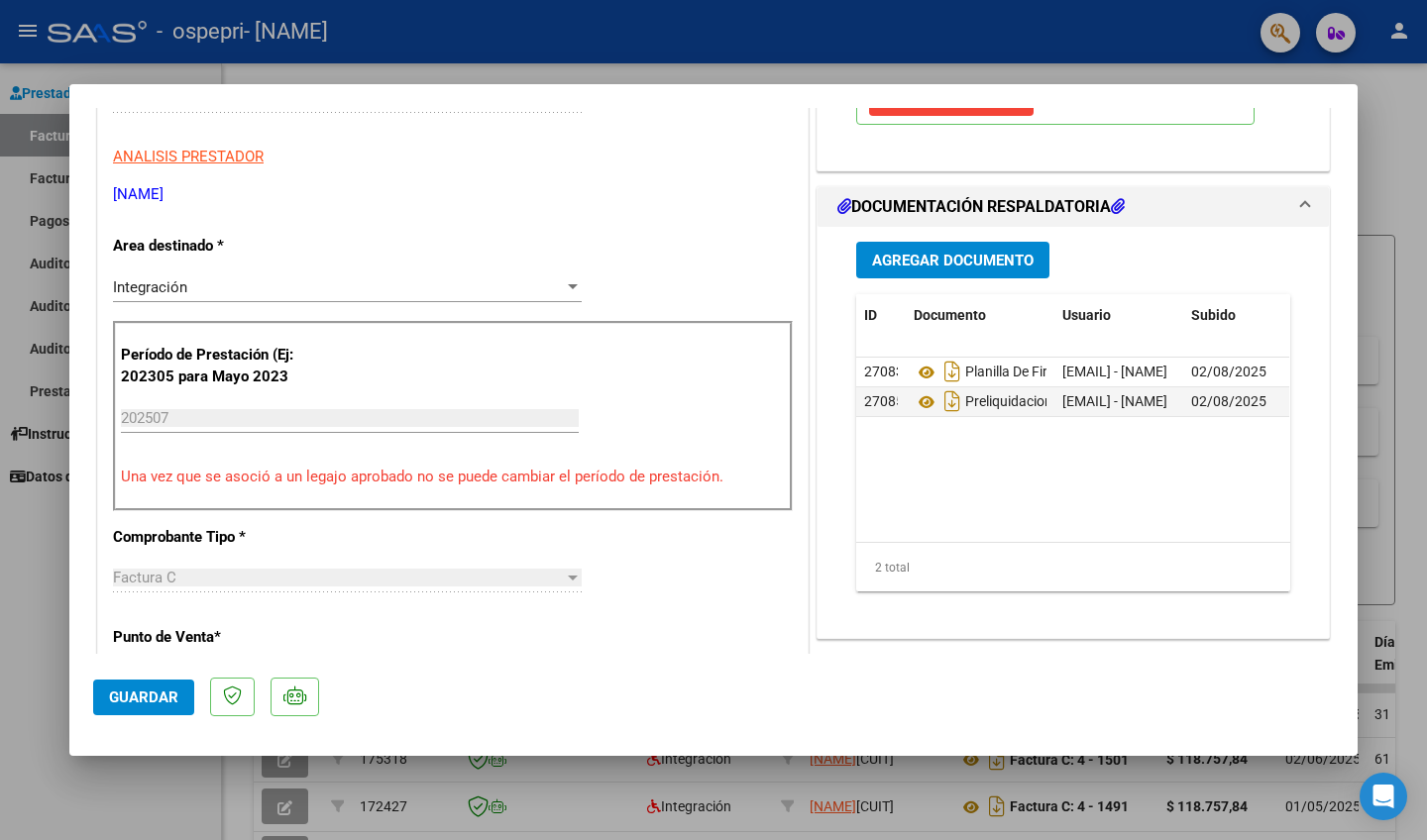 click on "Agregar Documento" at bounding box center (952, 261) 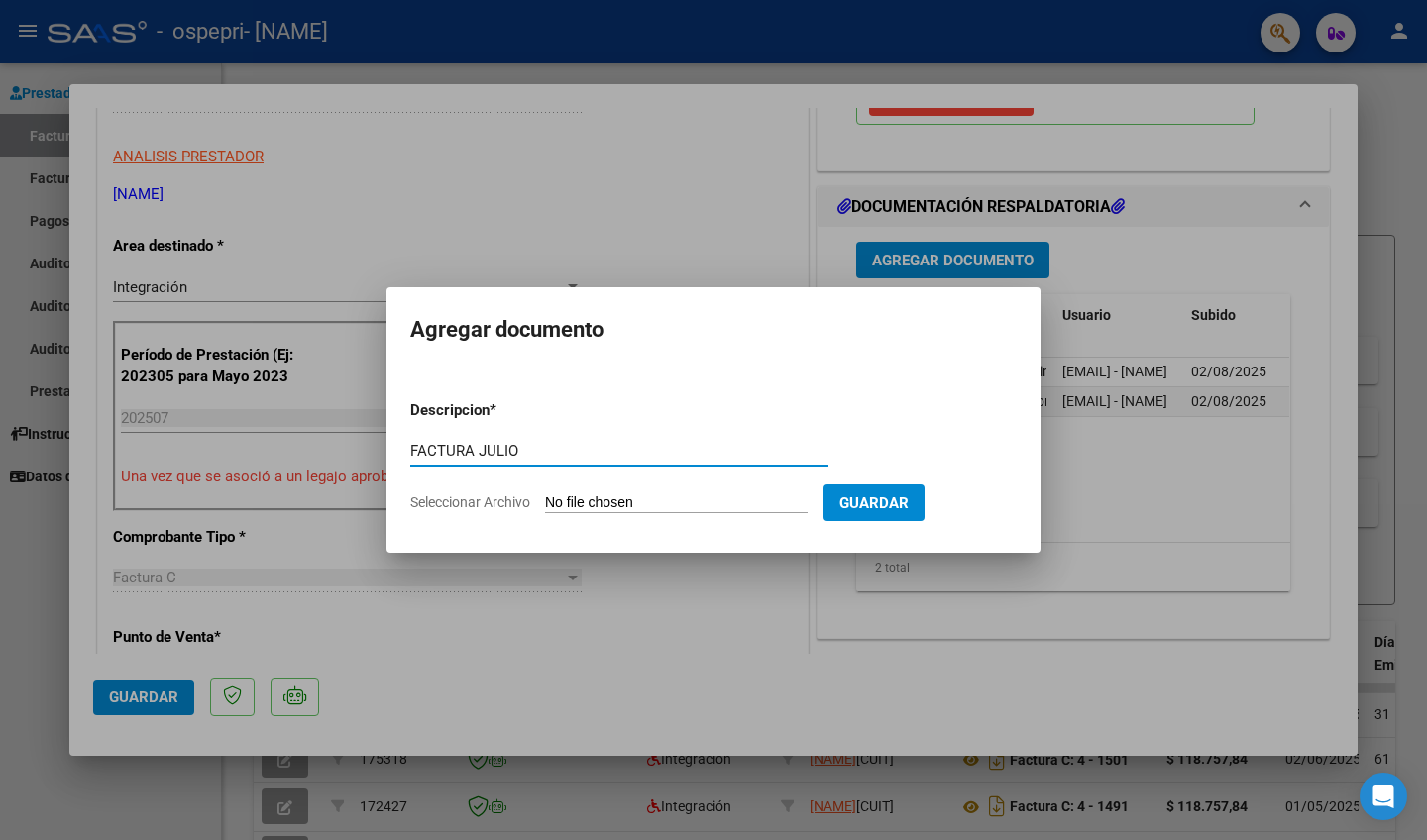 type on "FACTURA JULIO" 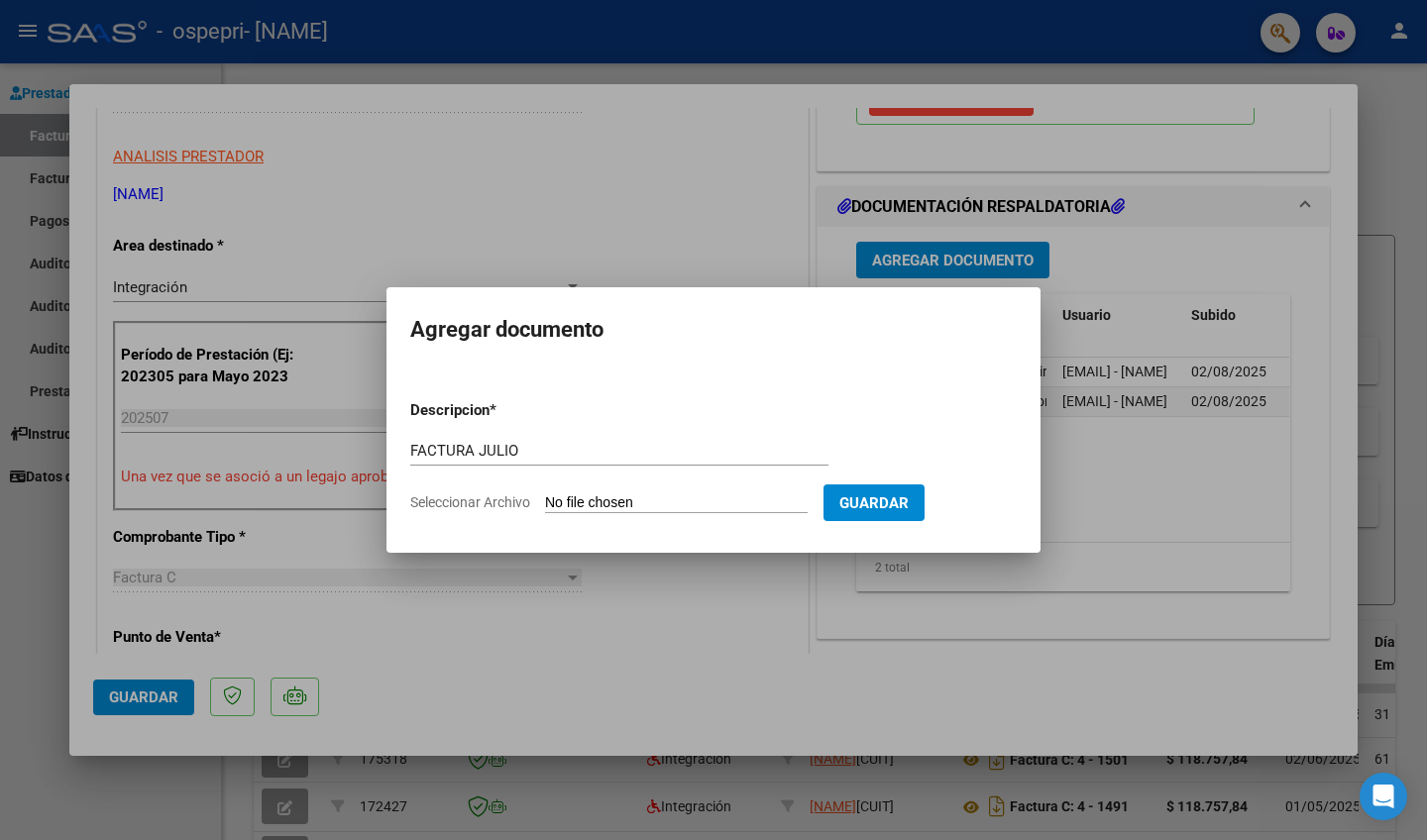 type on "C:\fakepath\[FILENAME].pdf" 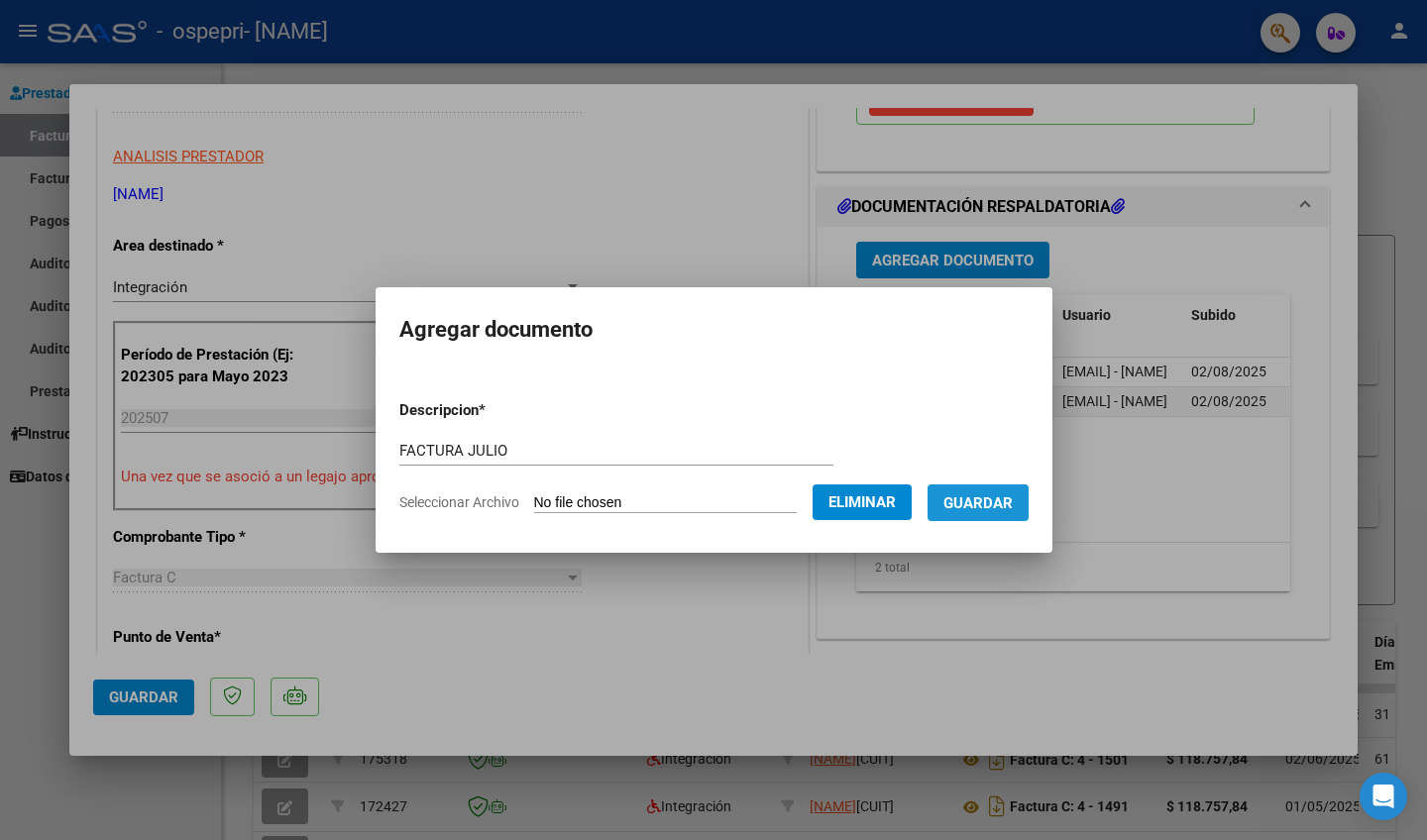 click on "Guardar" at bounding box center [978, 503] 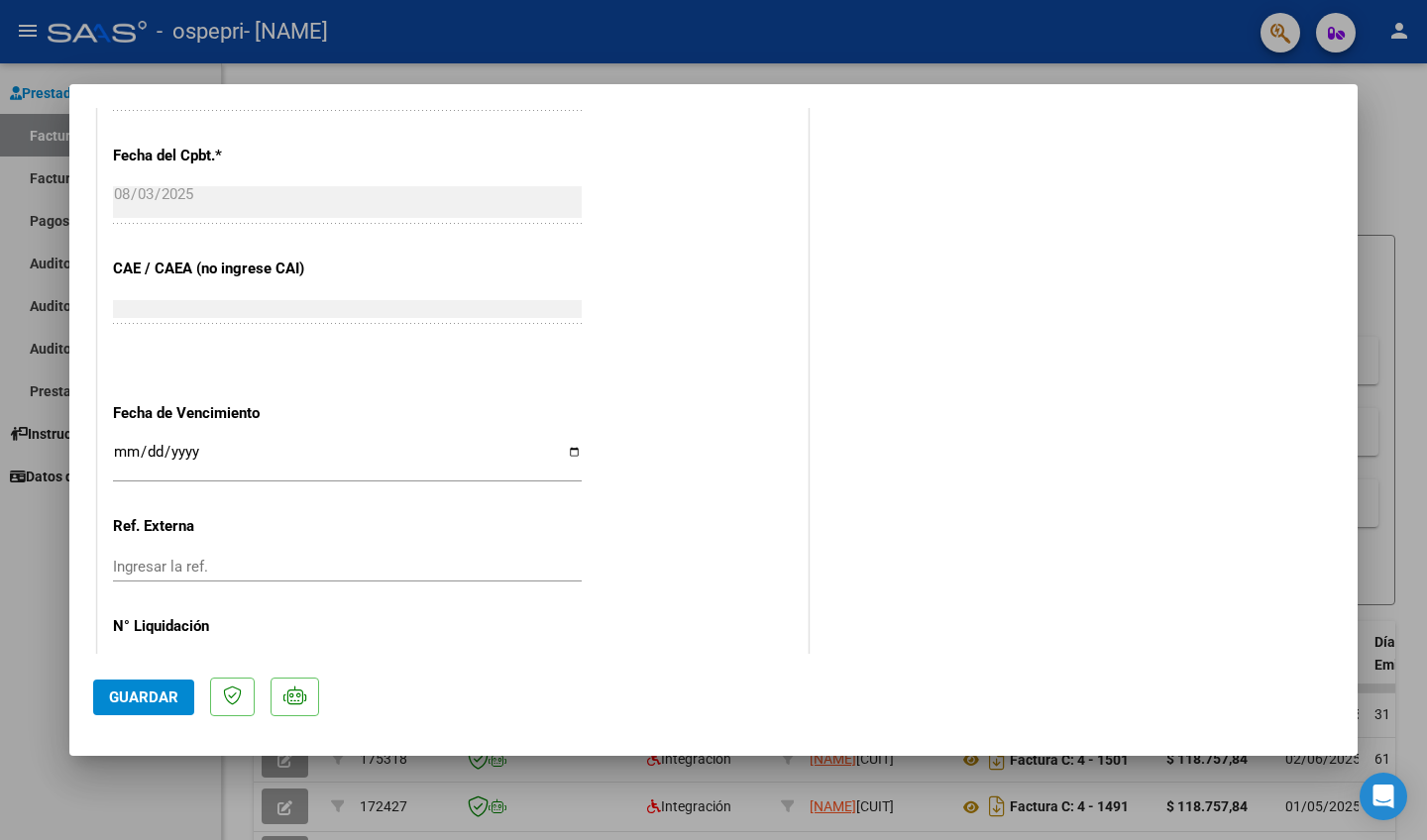 scroll, scrollTop: 1195, scrollLeft: 0, axis: vertical 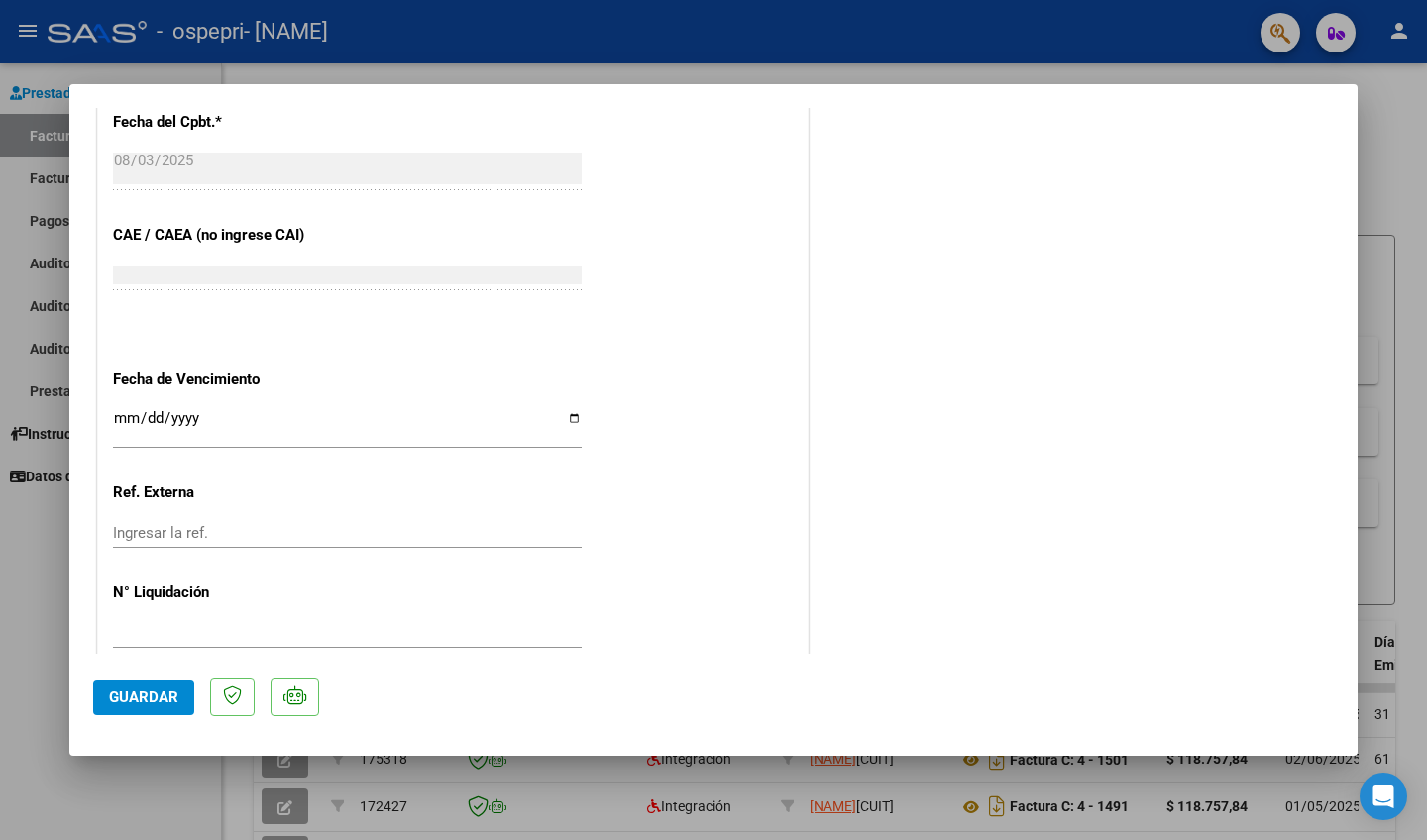 click on "Guardar" 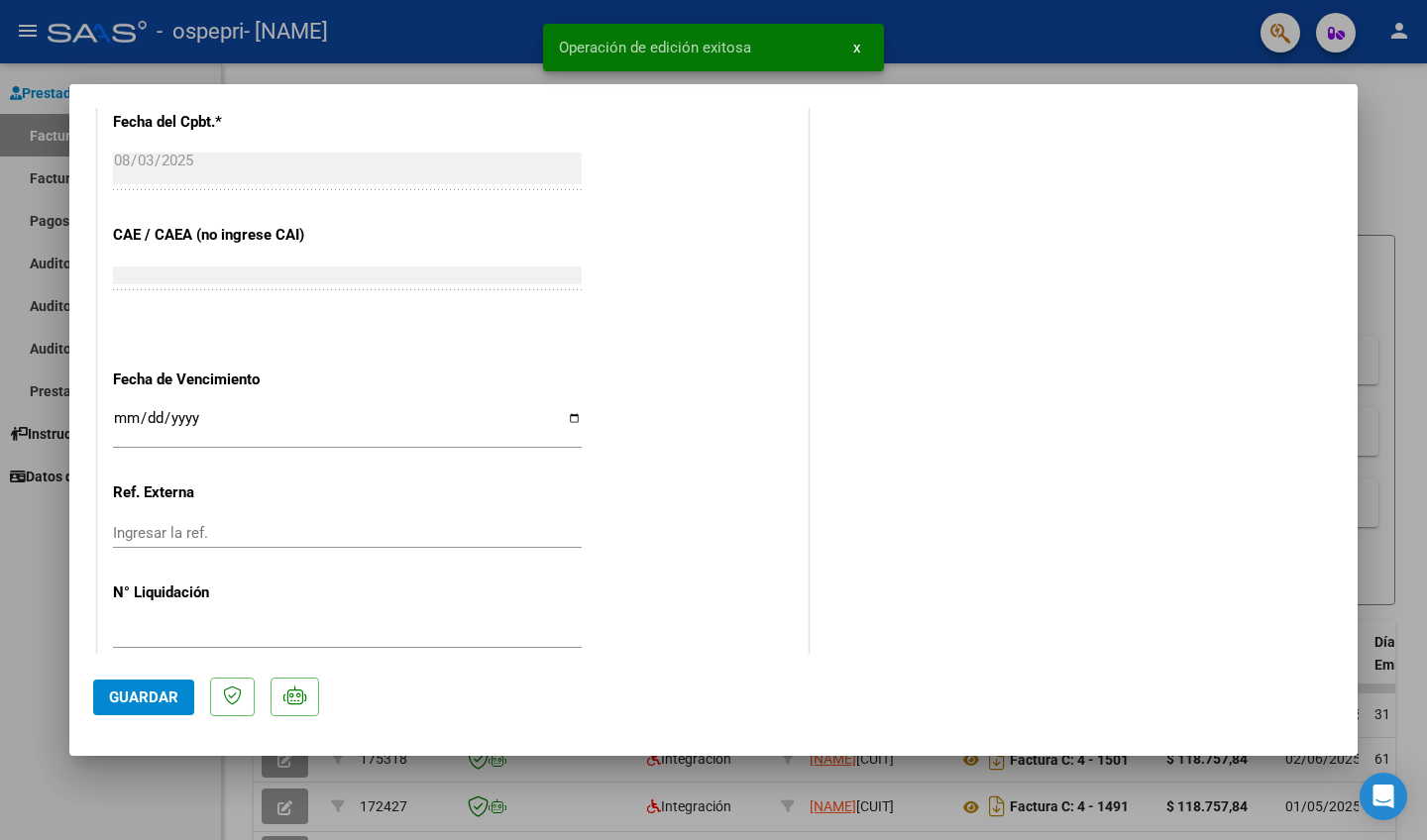 scroll, scrollTop: 0, scrollLeft: 0, axis: both 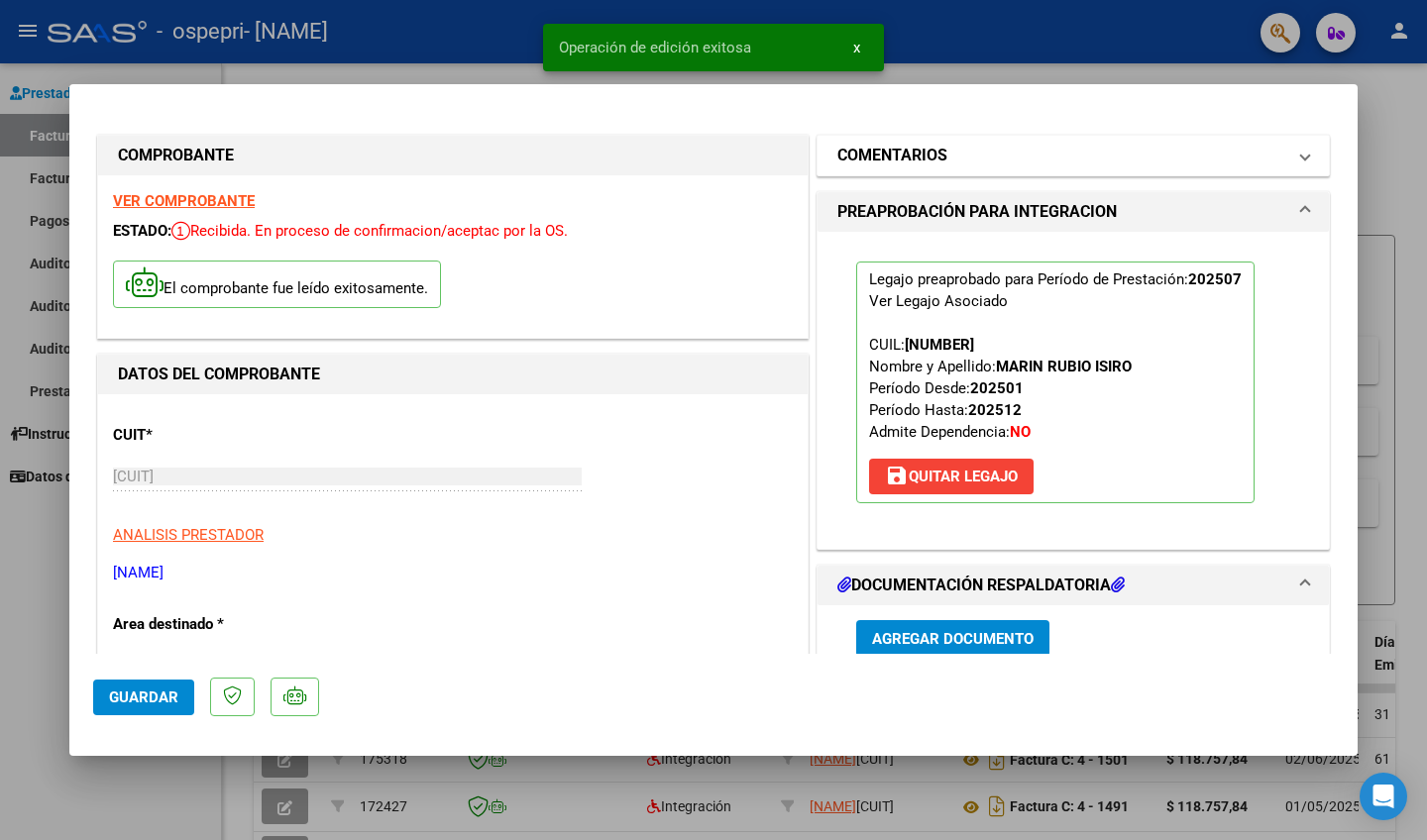 click at bounding box center (1305, 156) 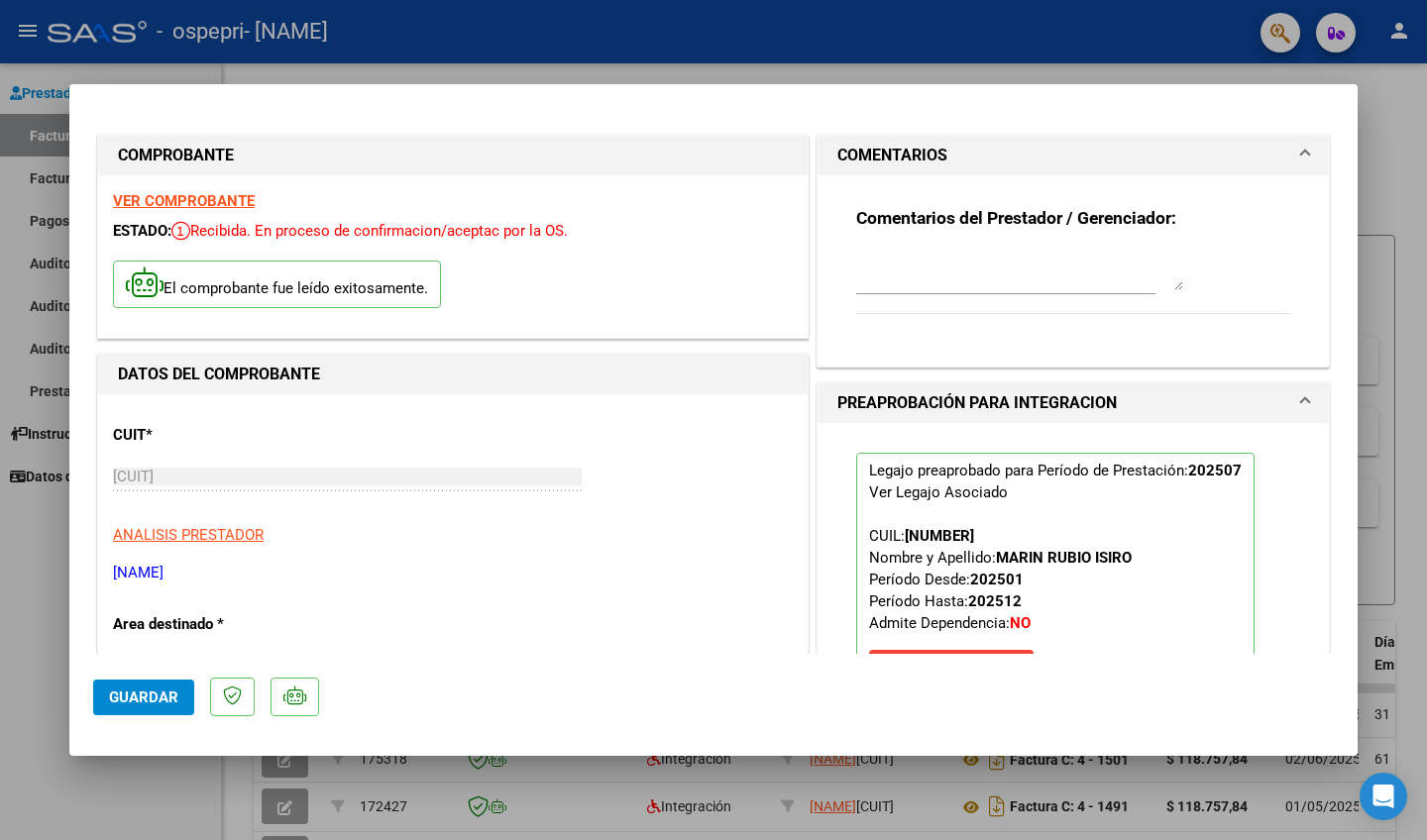 click at bounding box center [1305, 156] 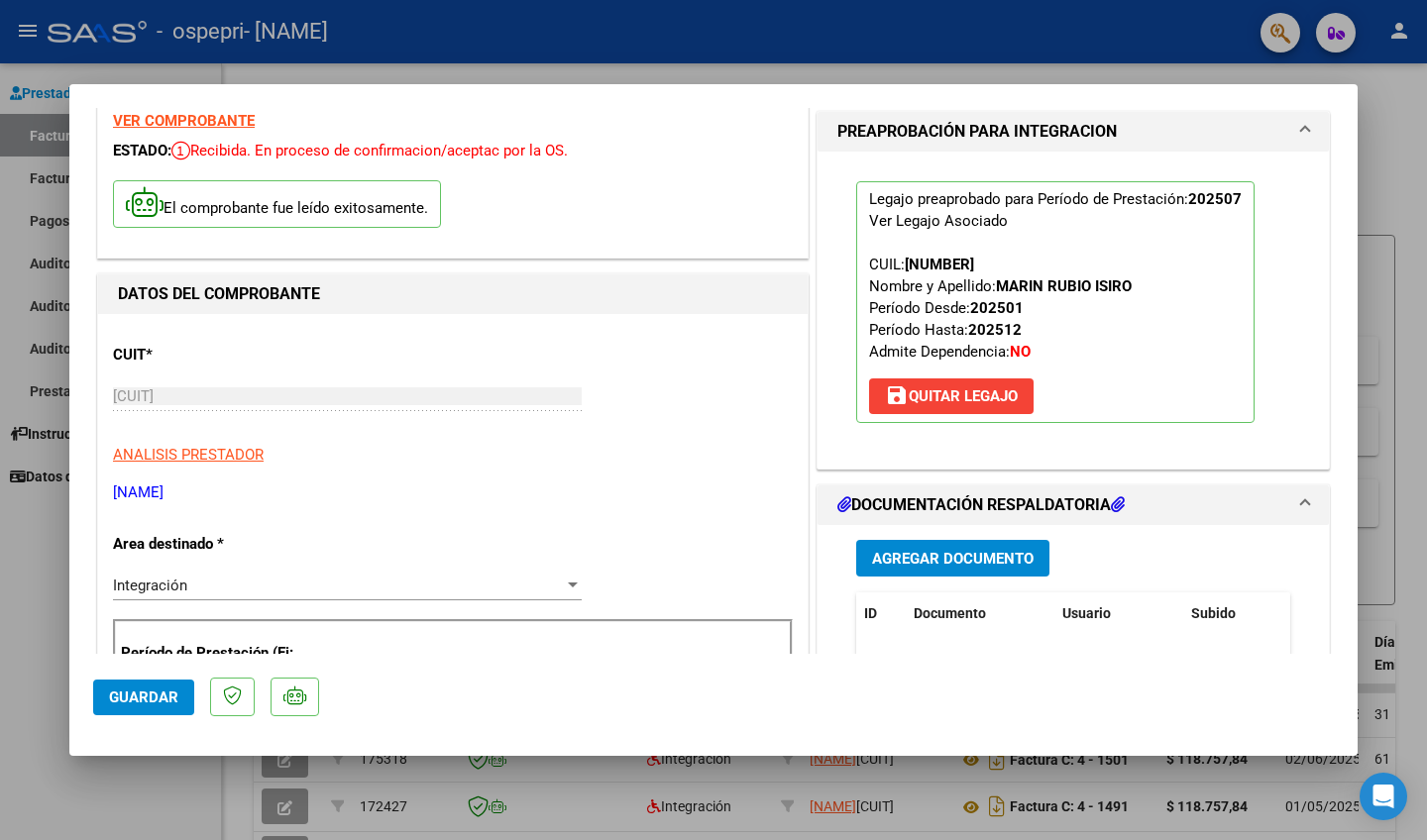 scroll, scrollTop: 61, scrollLeft: 0, axis: vertical 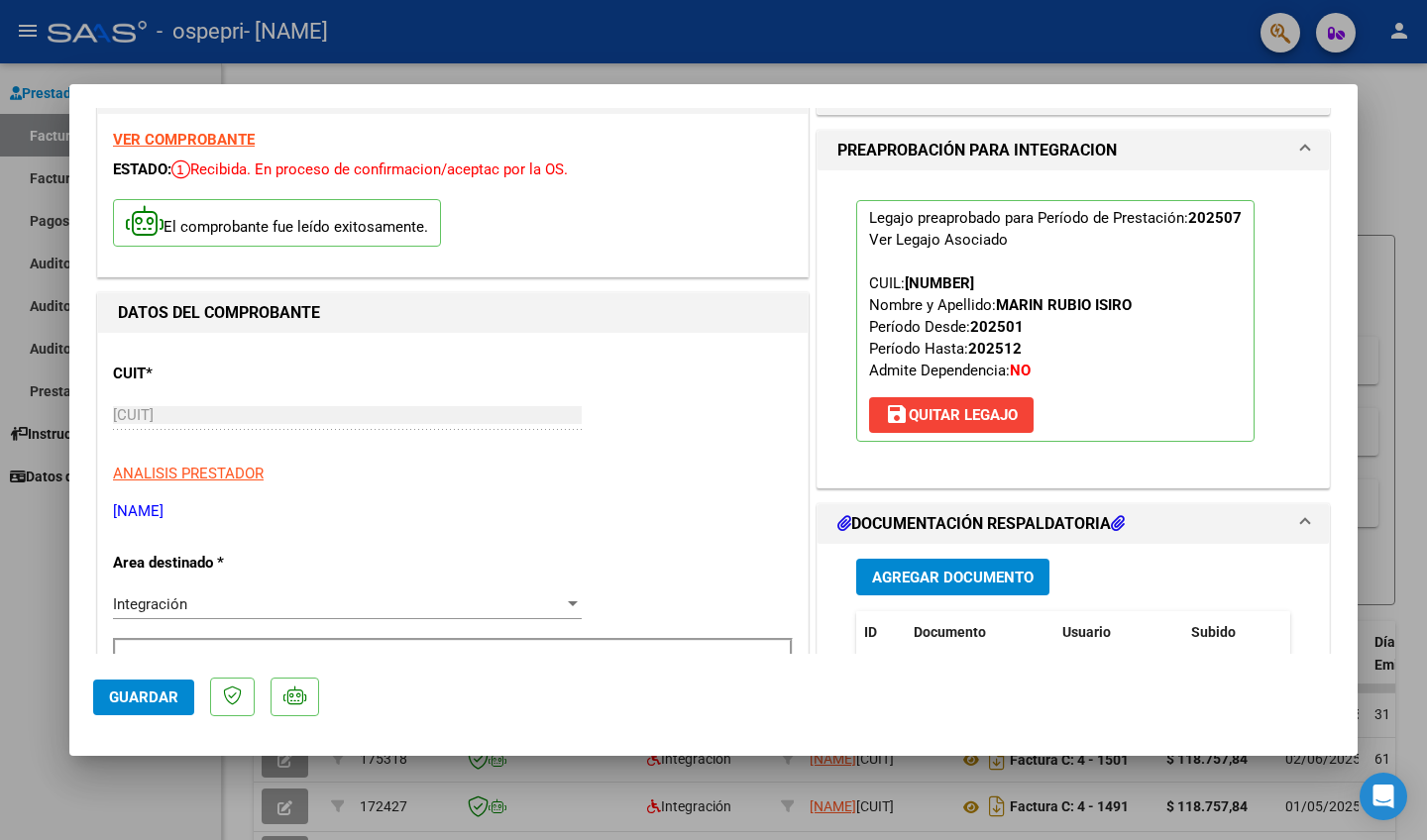 click at bounding box center [1305, 151] 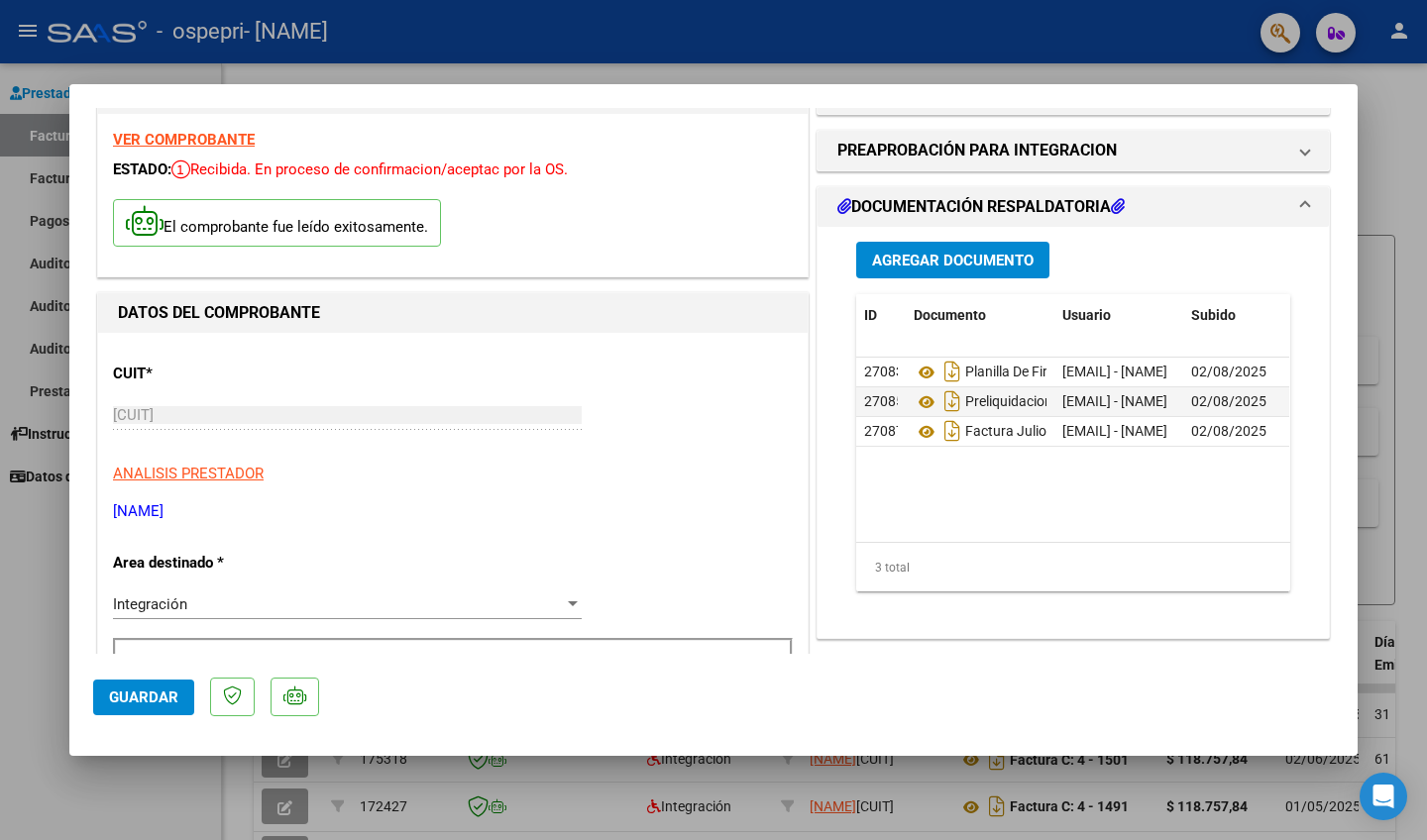 click at bounding box center [1118, 206] 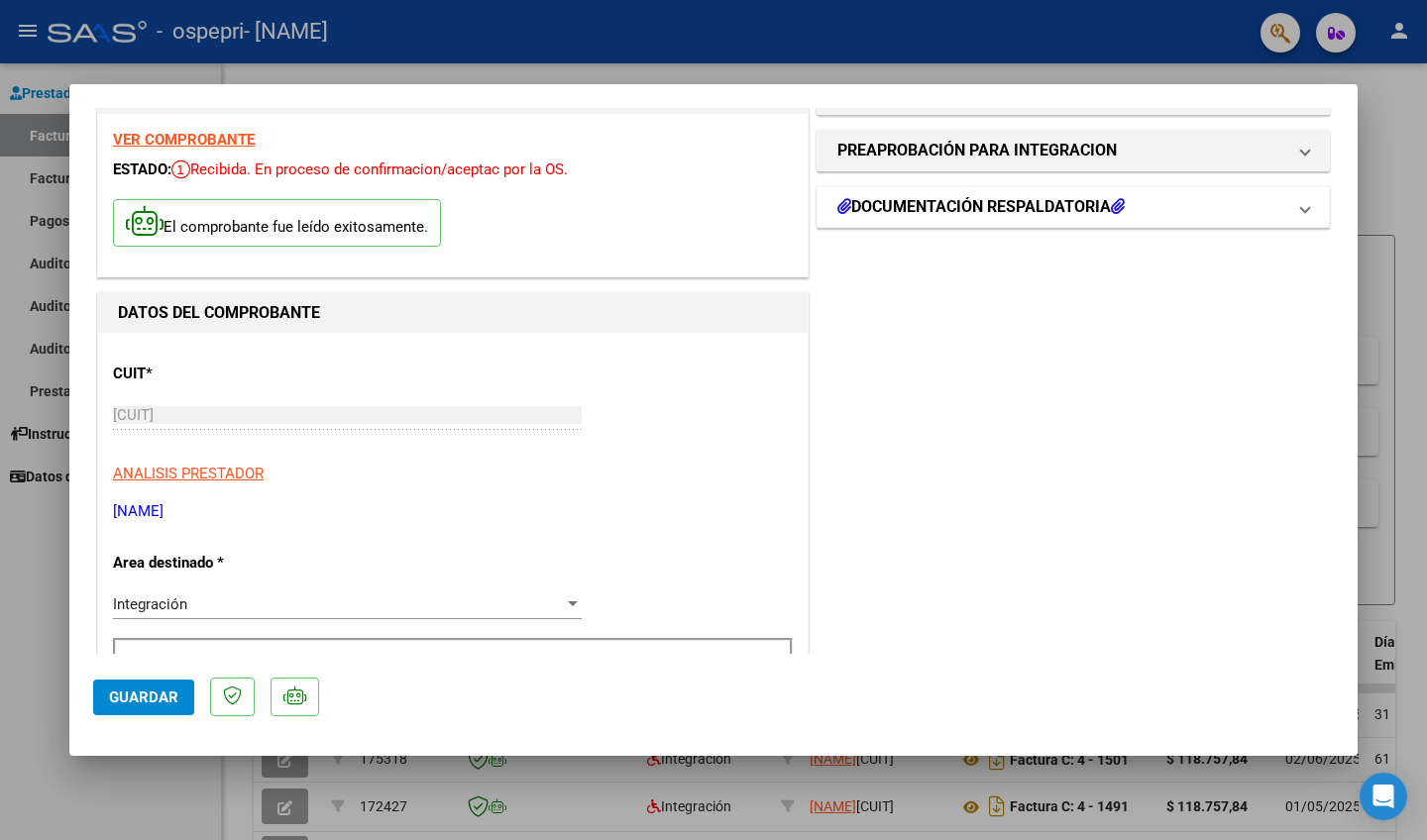 click at bounding box center (1118, 206) 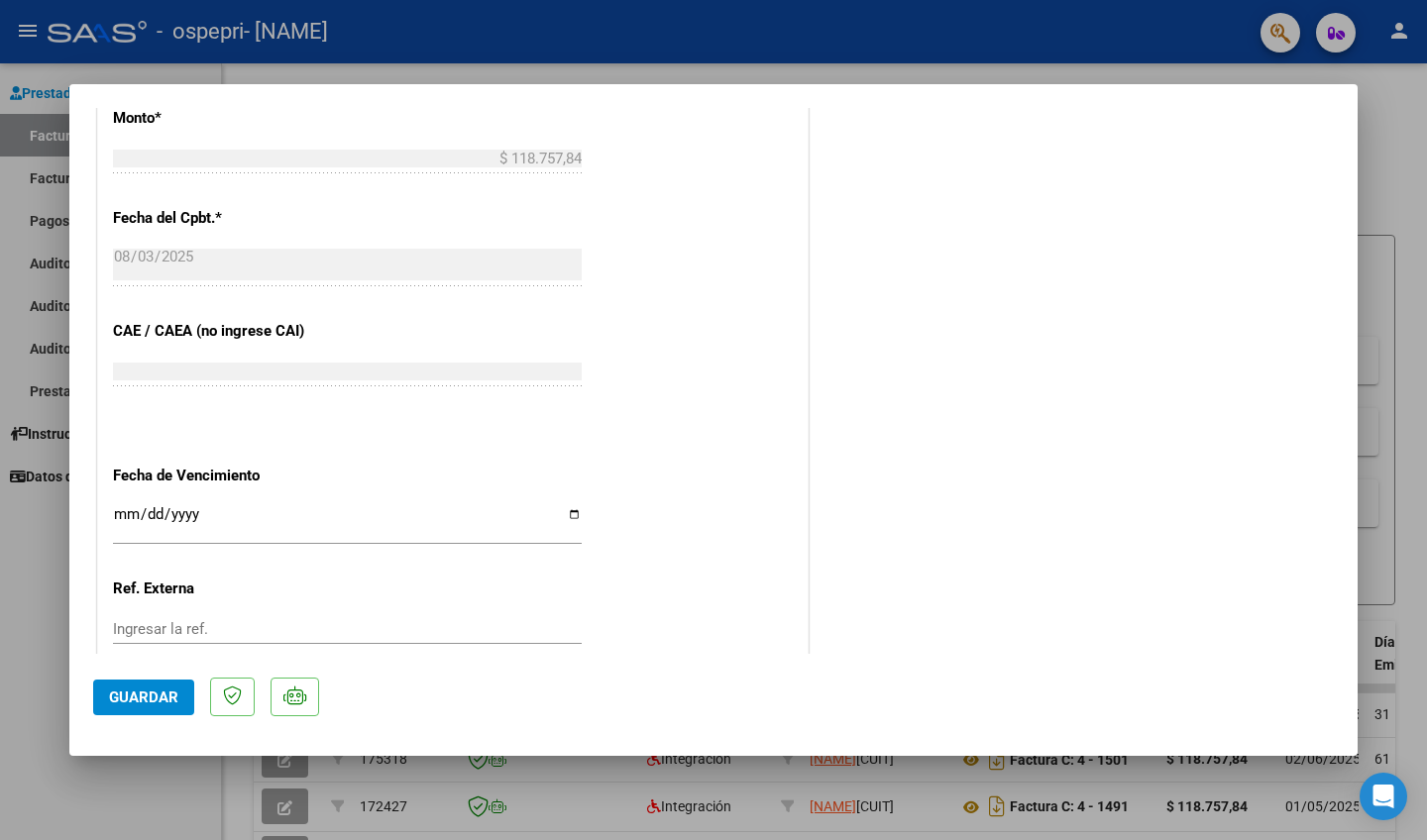scroll, scrollTop: 0, scrollLeft: 0, axis: both 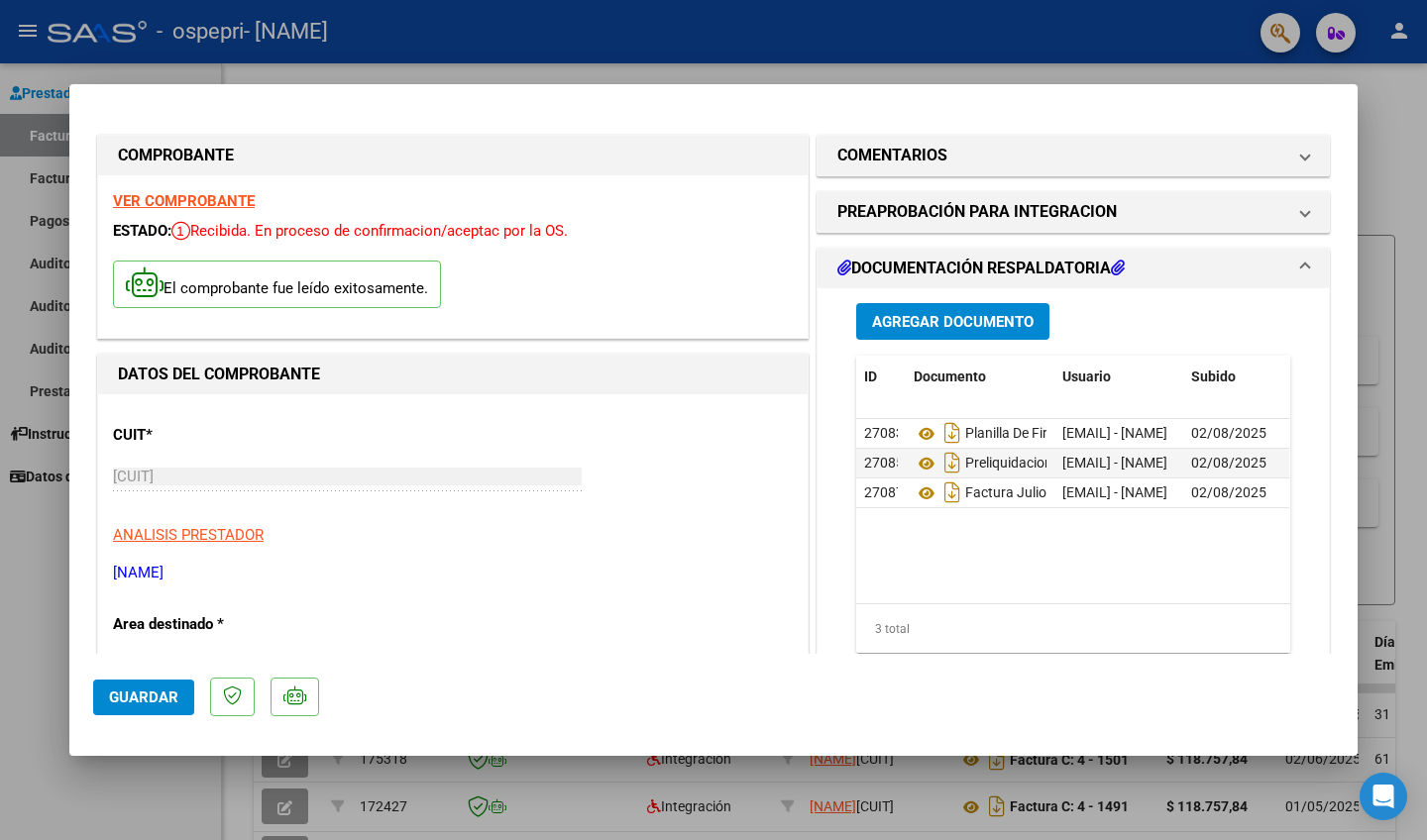 click at bounding box center (714, 420) 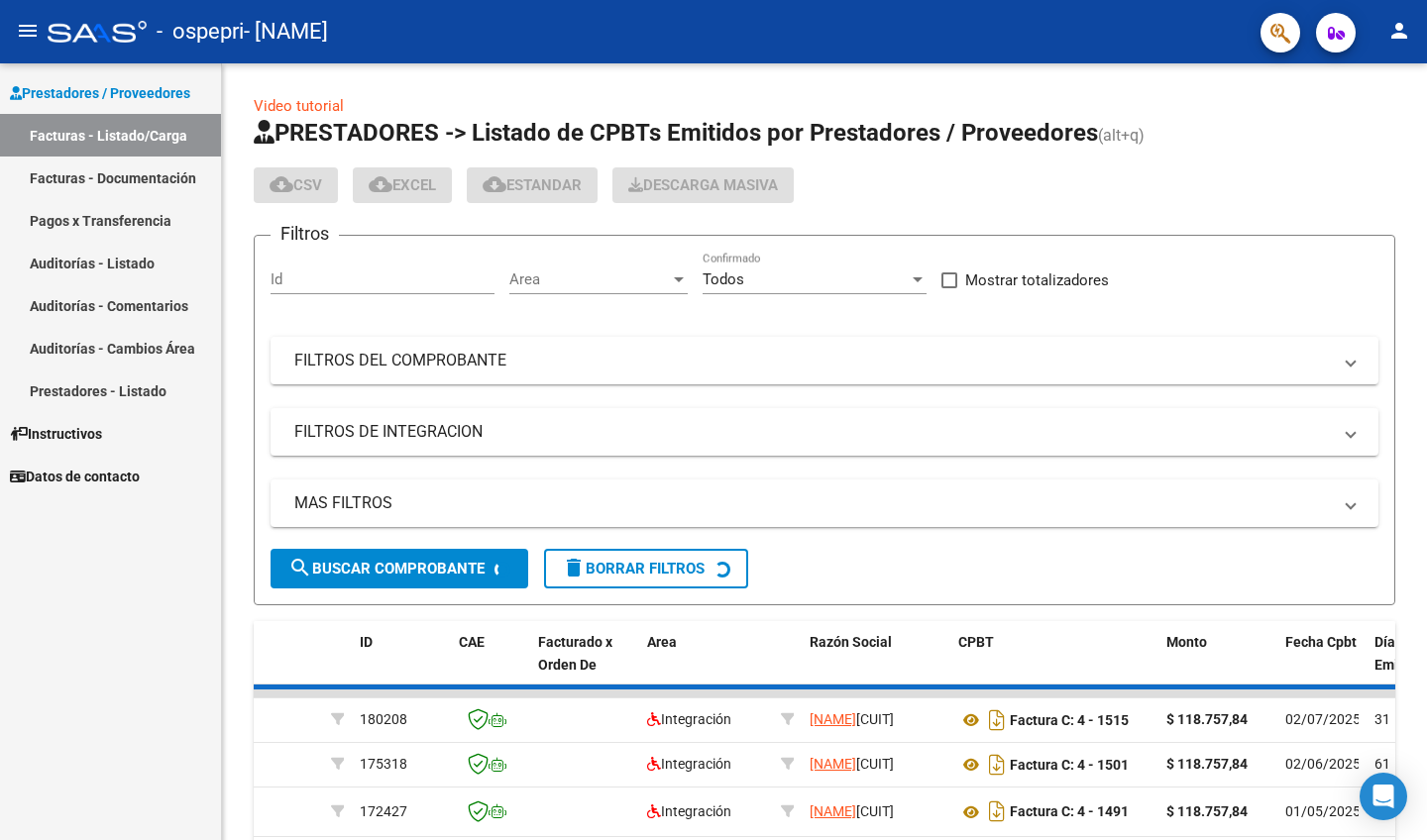 click on "PRESTADORES -> Listado de CPBTs Emitidos por Prestadores / Proveedores (alt+q) cloud_download  CSV  cloud_download  EXCEL  cloud_download  Estandar   Descarga Masiva
Filtros Id Area Area Todos Confirmado   Mostrar totalizadores   FILTROS DEL COMPROBANTE  Comprobante Tipo Comprobante Tipo Start date – End date Fec. Comprobante Desde / Hasta Días Emisión Desde(cant. días) Días Emisión Hasta(cant. días) CUIT / Razón Social Pto. Venta Nro. Comprobante Código SSS CAE Válido CAE Válido Todos Cargado Módulo Hosp. Todos Tiene facturacion Apócrifa Hospital Refes  FILTROS DE INTEGRACION  Período De Prestación Campos del Archivo de Rendición Devuelto x SSS (dr_envio) Todos Rendido x SSS (dr_envio) Tipo de Registro Tipo de Registro Período Presentación Período Presentación Campos del Legajo Asociado (preaprobación) Afiliado Legajo (cuil/nombre) Todos Solo facturas preaprobadas  MAS FILTROS  Todos Con Doc. Respaldatoria Todos Con Trazabilidad Todos Asociado a Expediente Sur Auditoría Auditoría" 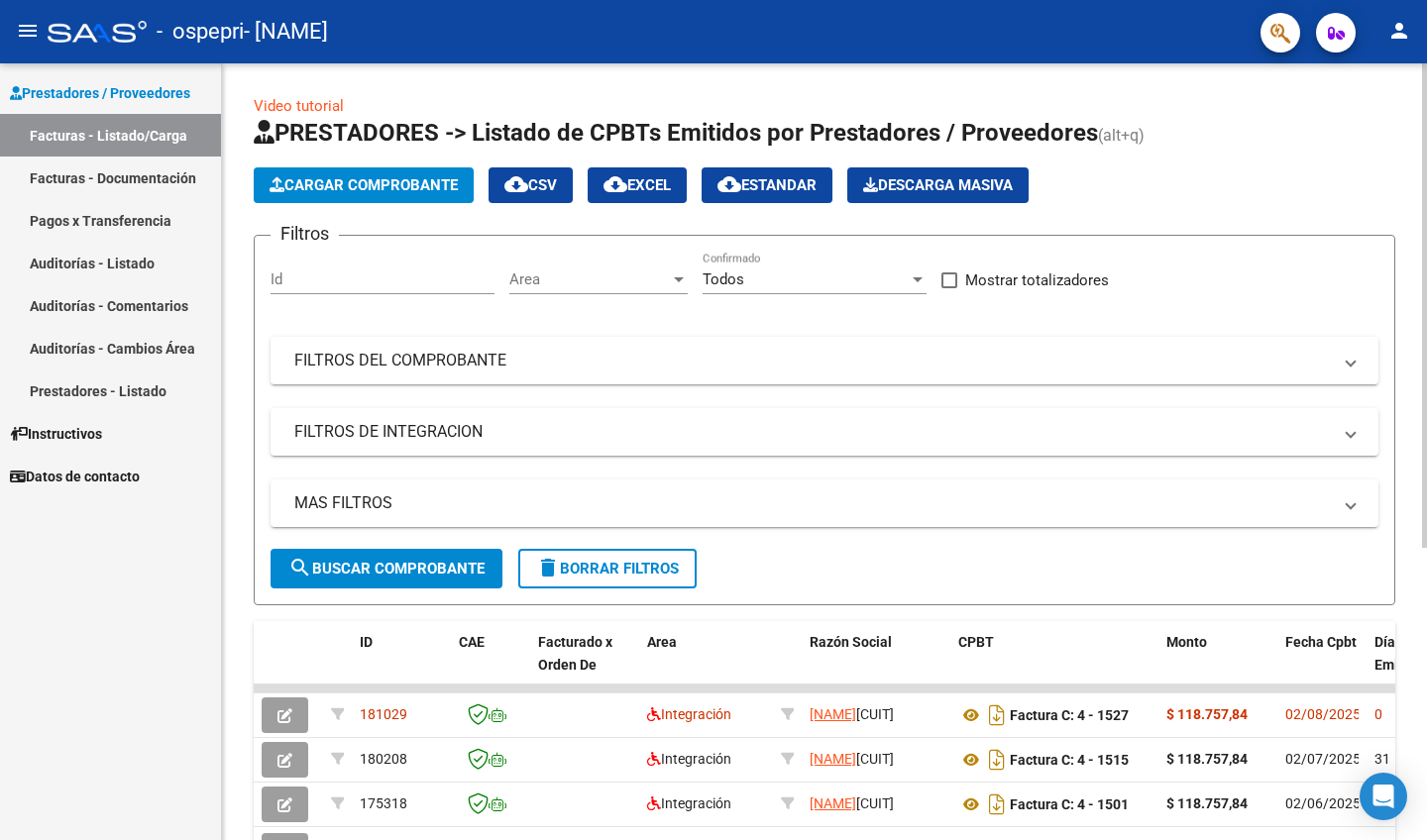 scroll, scrollTop: 224, scrollLeft: 0, axis: vertical 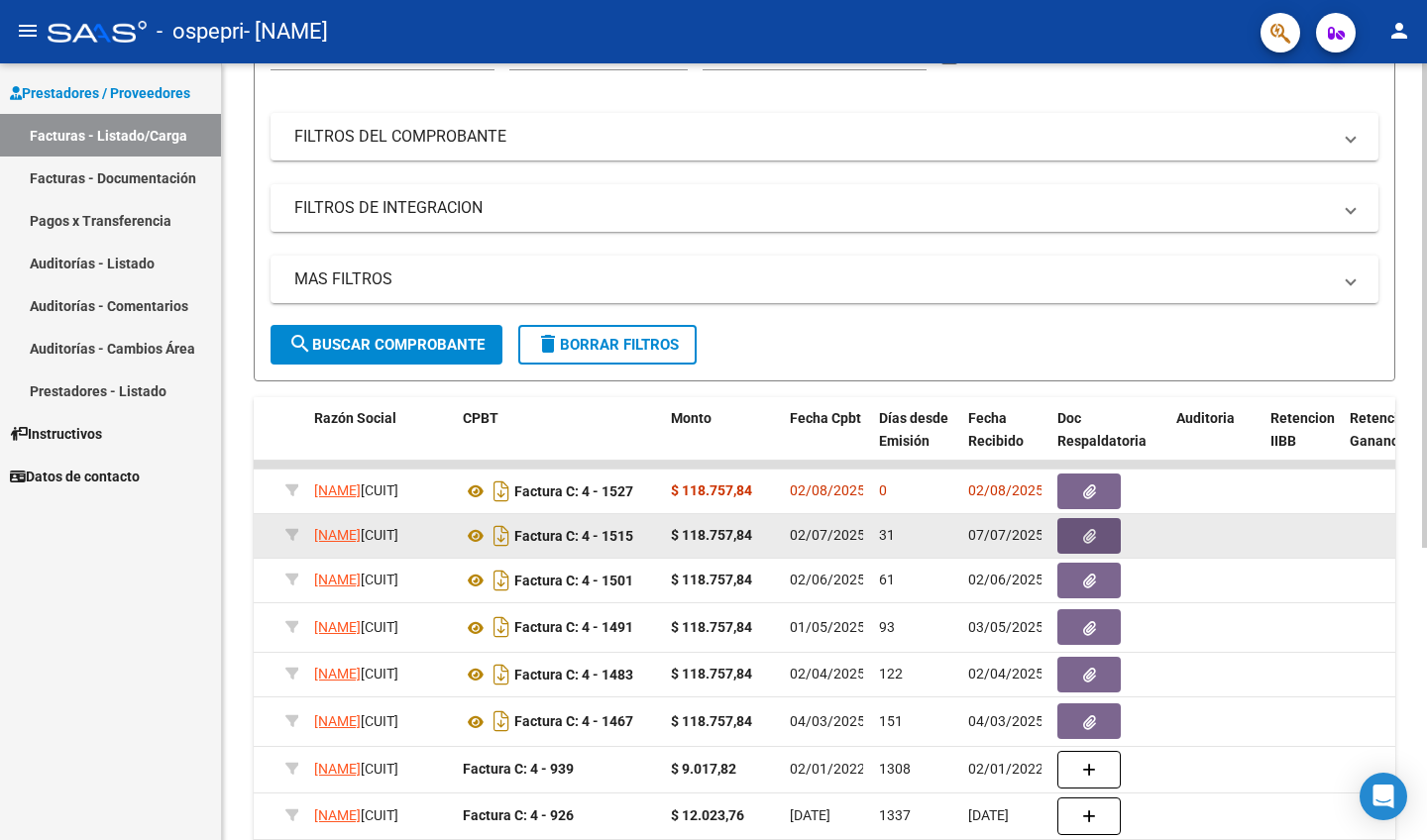 click 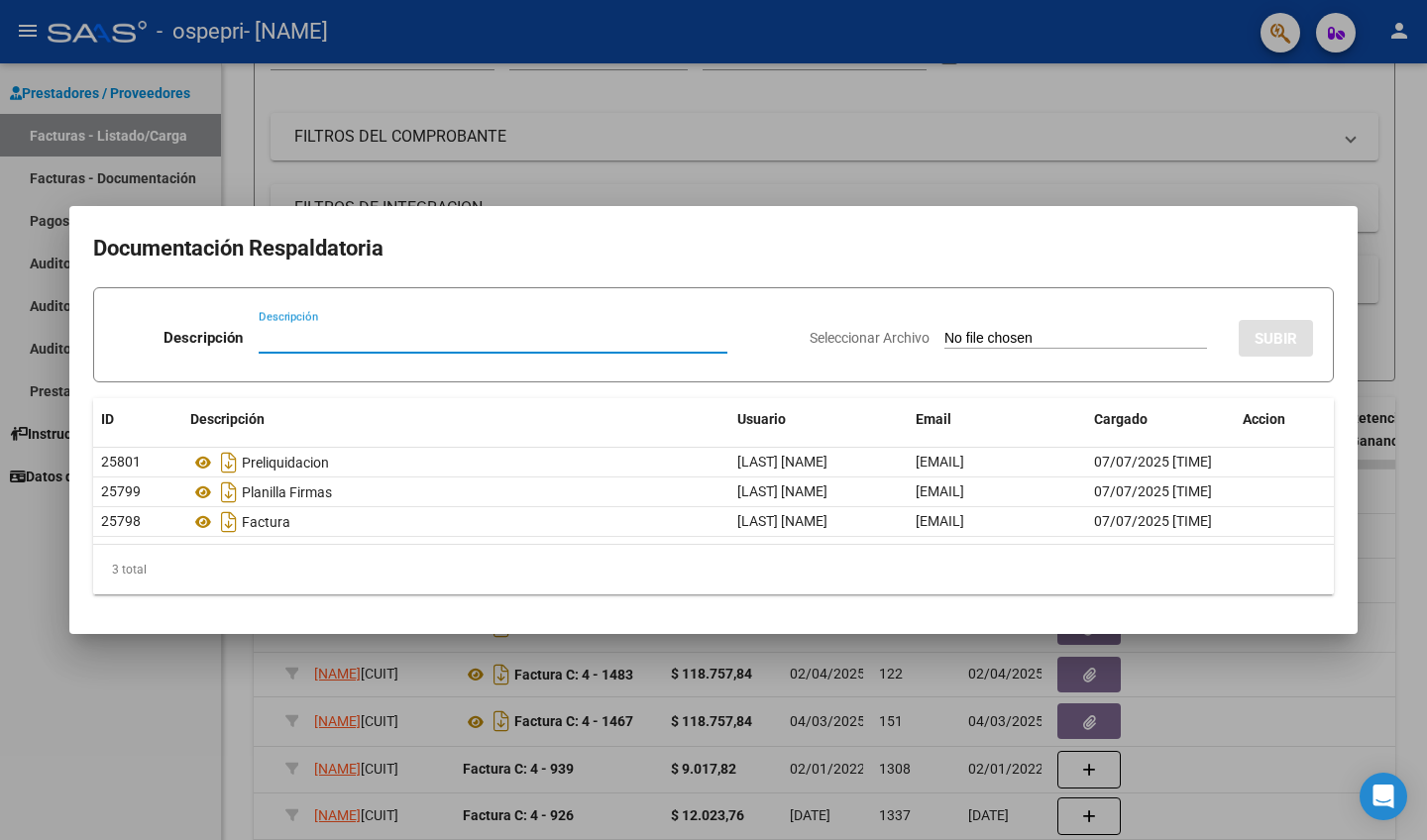 click at bounding box center [714, 420] 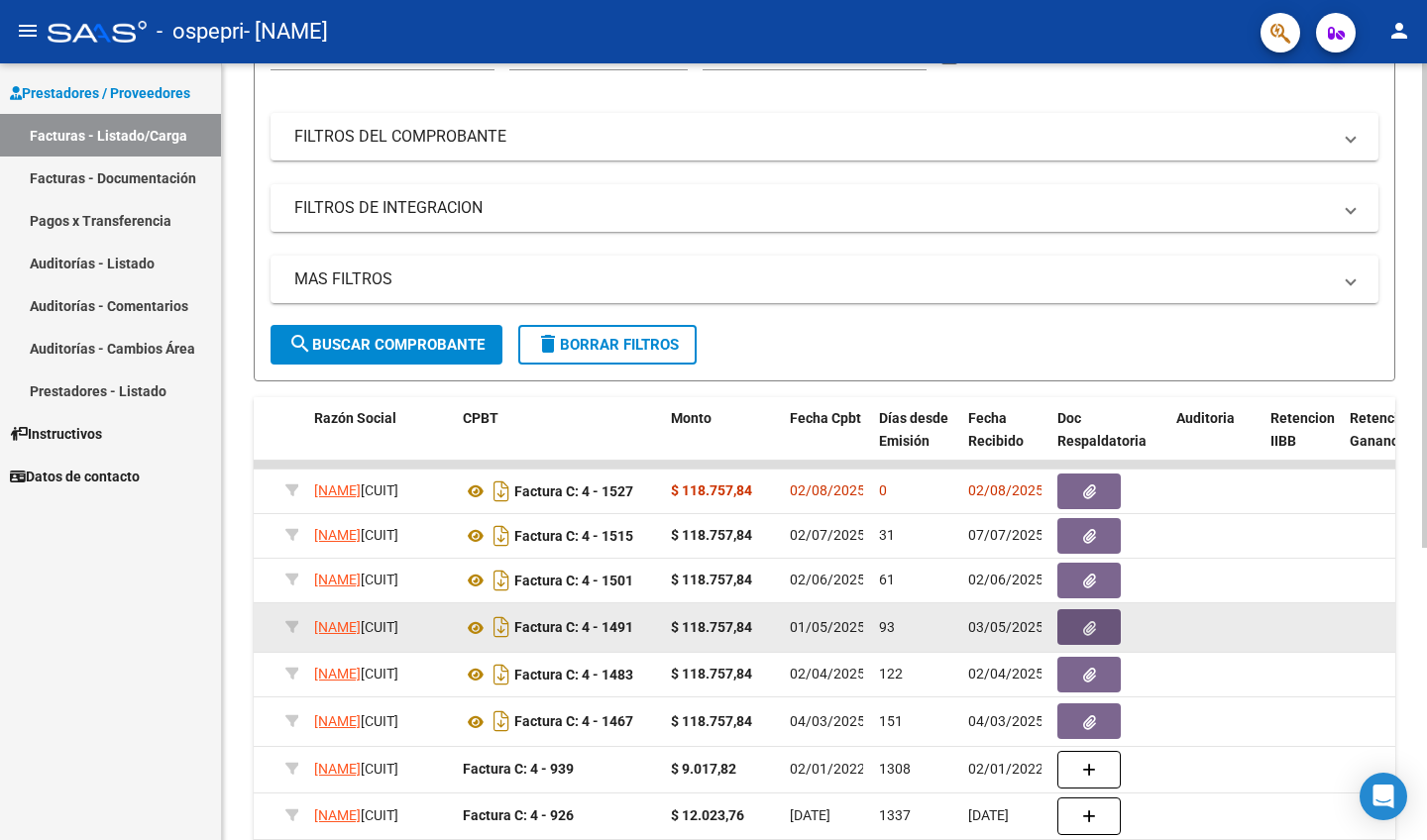 click 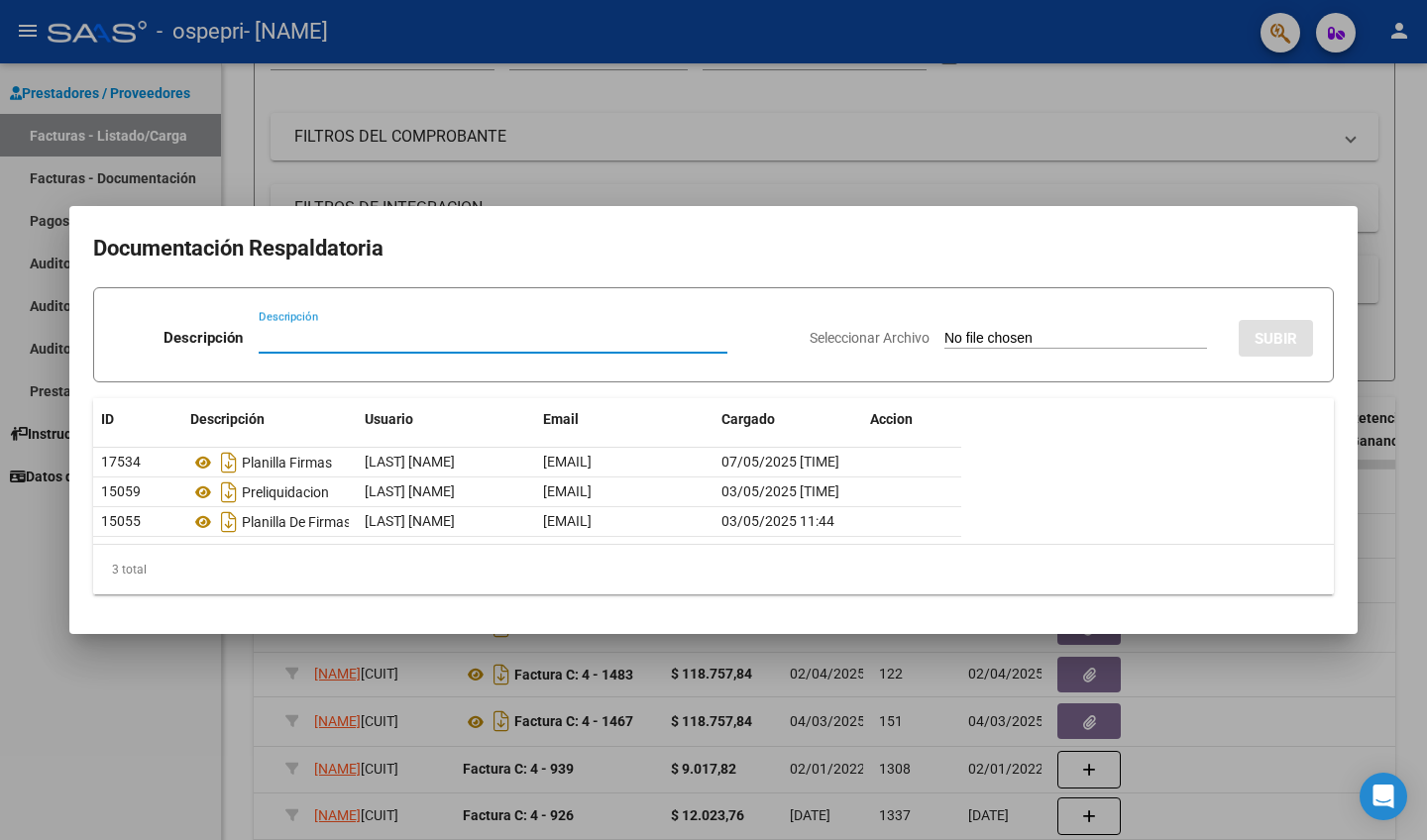 click at bounding box center (714, 420) 